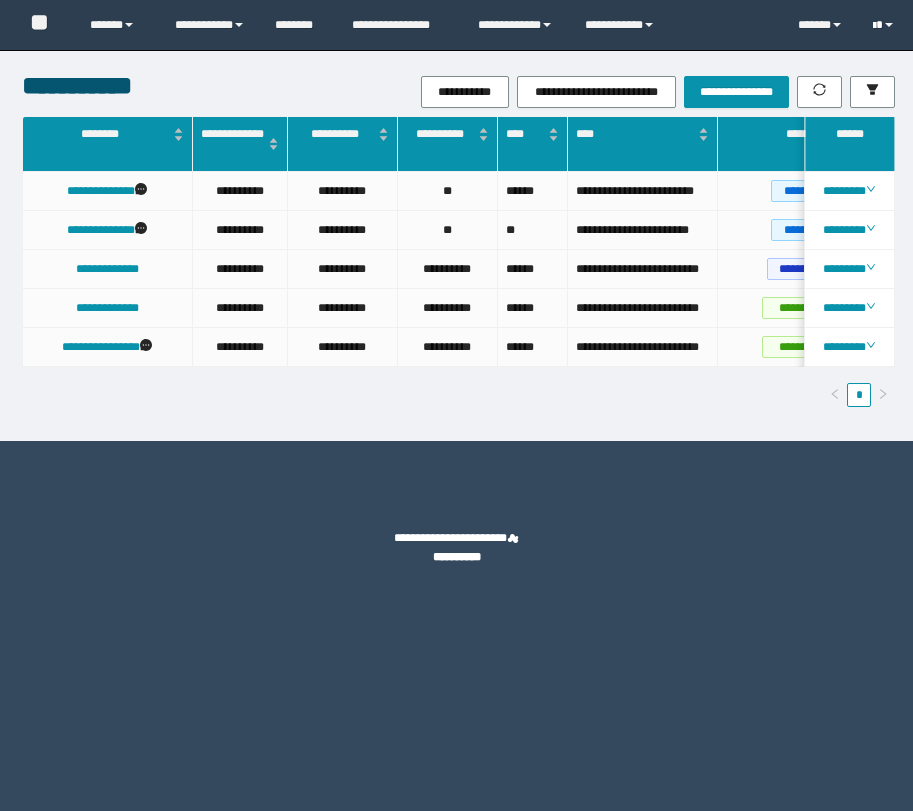 scroll, scrollTop: 0, scrollLeft: 0, axis: both 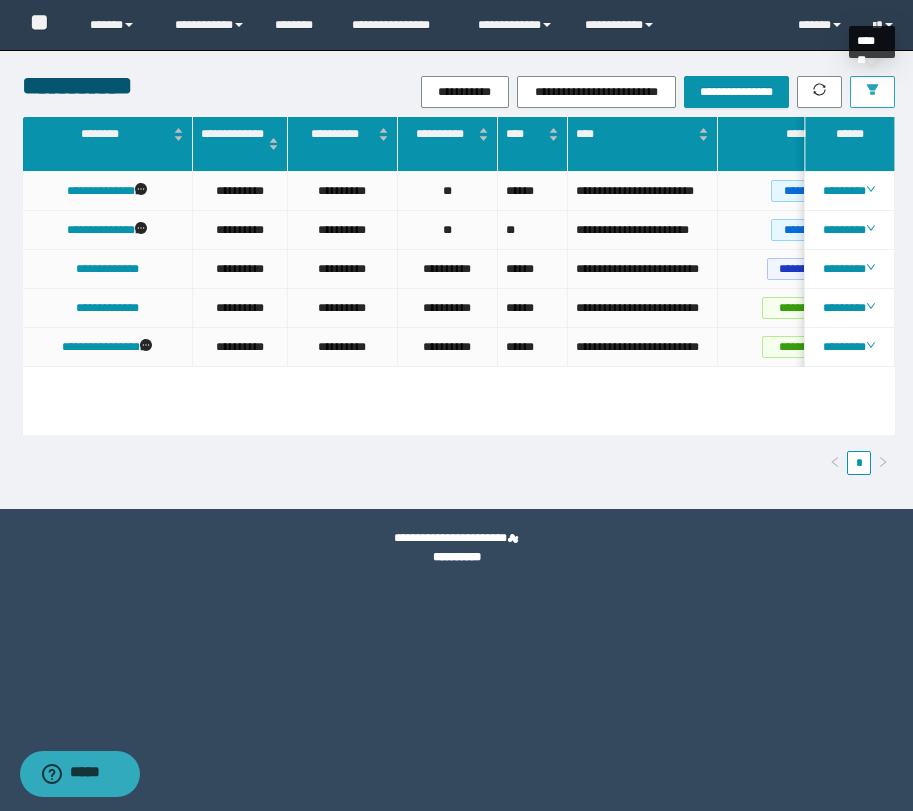 click 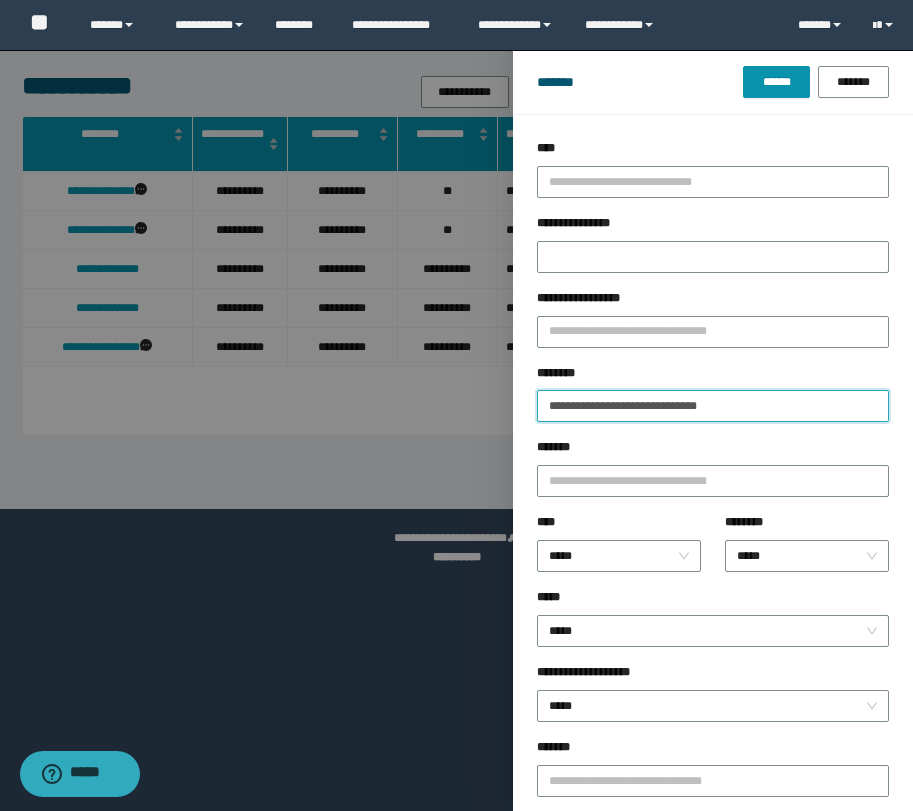 drag, startPoint x: 770, startPoint y: 412, endPoint x: 515, endPoint y: 404, distance: 255.12546 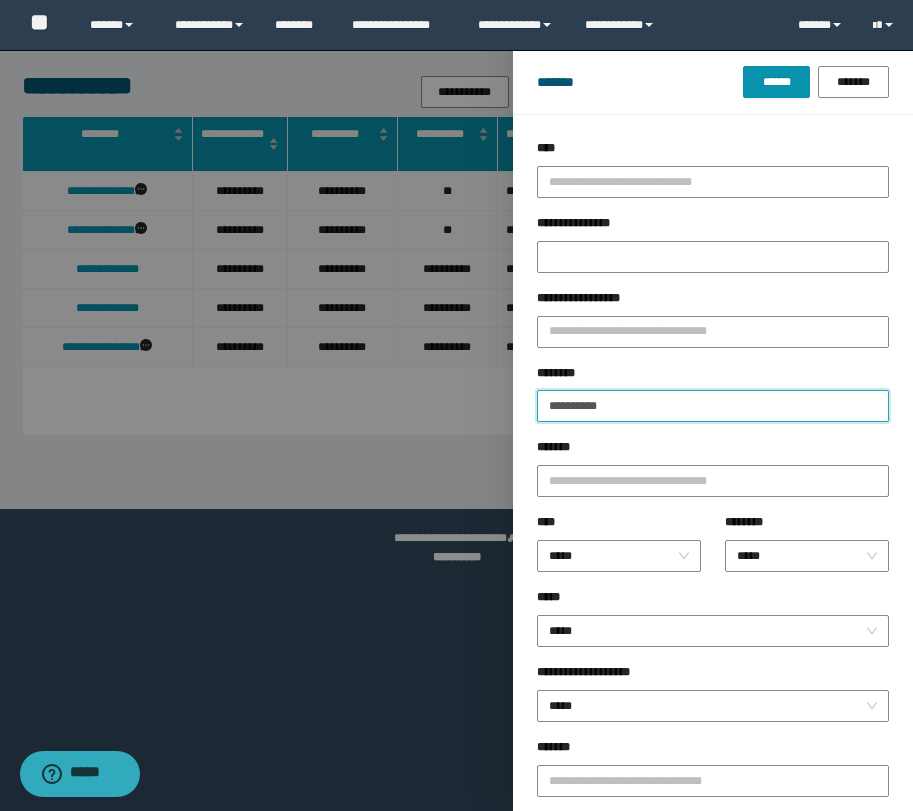 click on "**********" at bounding box center [713, 406] 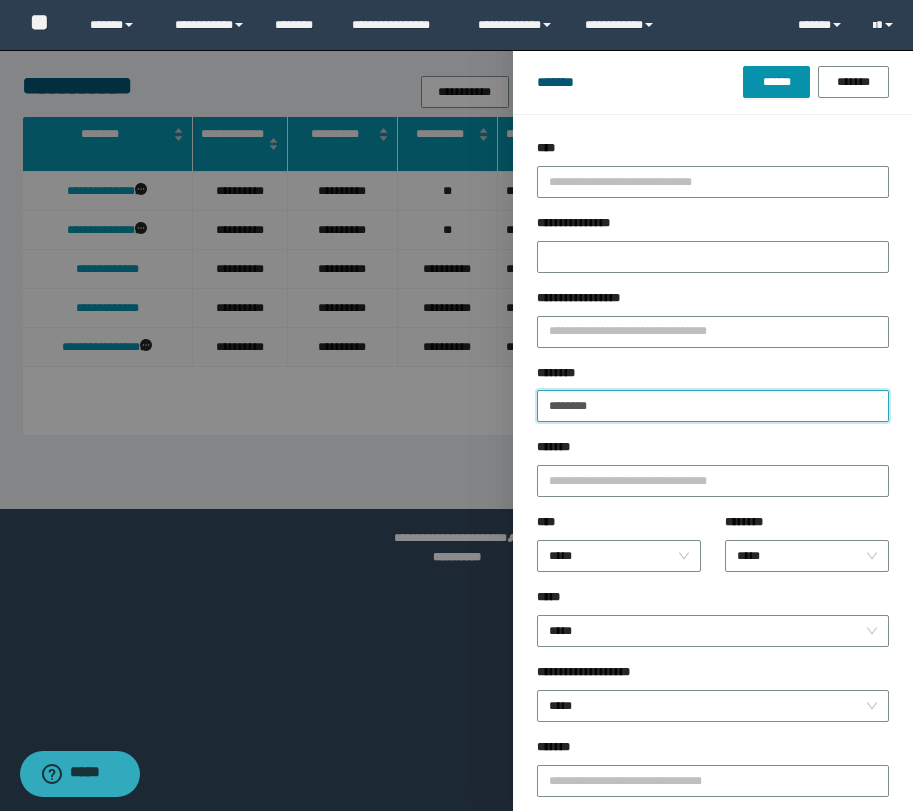 type on "********" 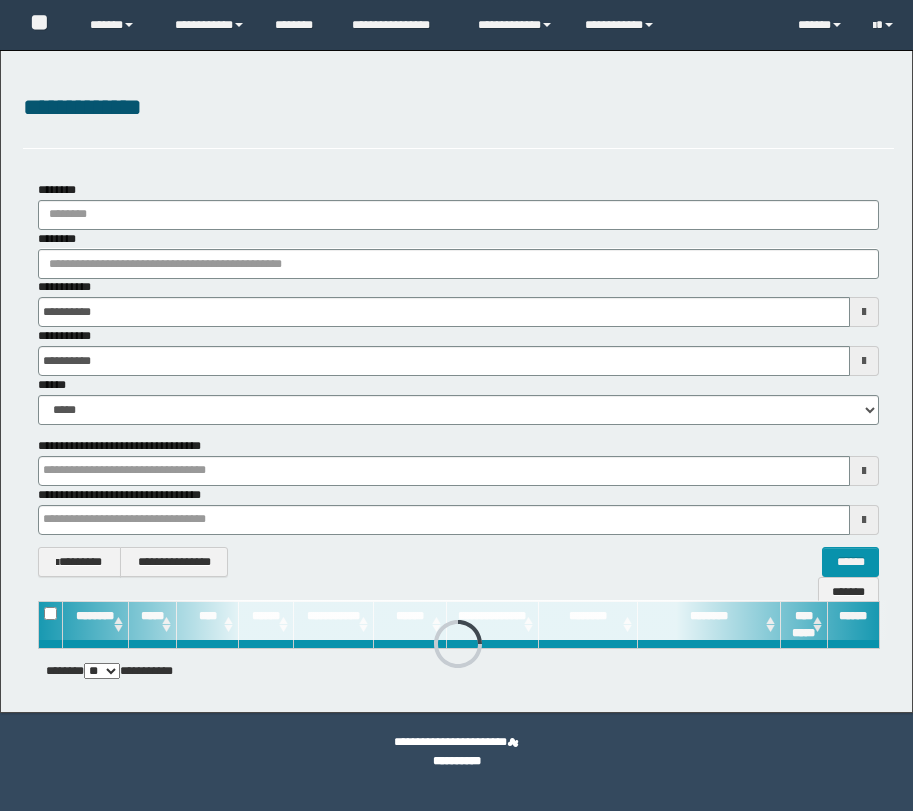 scroll, scrollTop: 0, scrollLeft: 0, axis: both 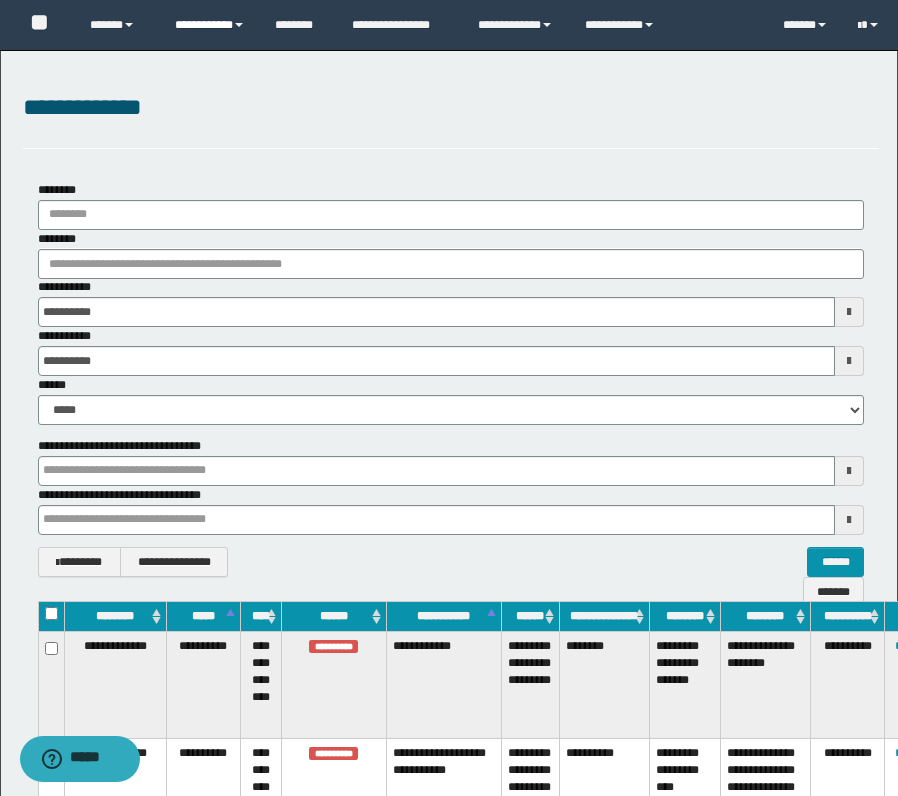 click on "**********" at bounding box center (210, 25) 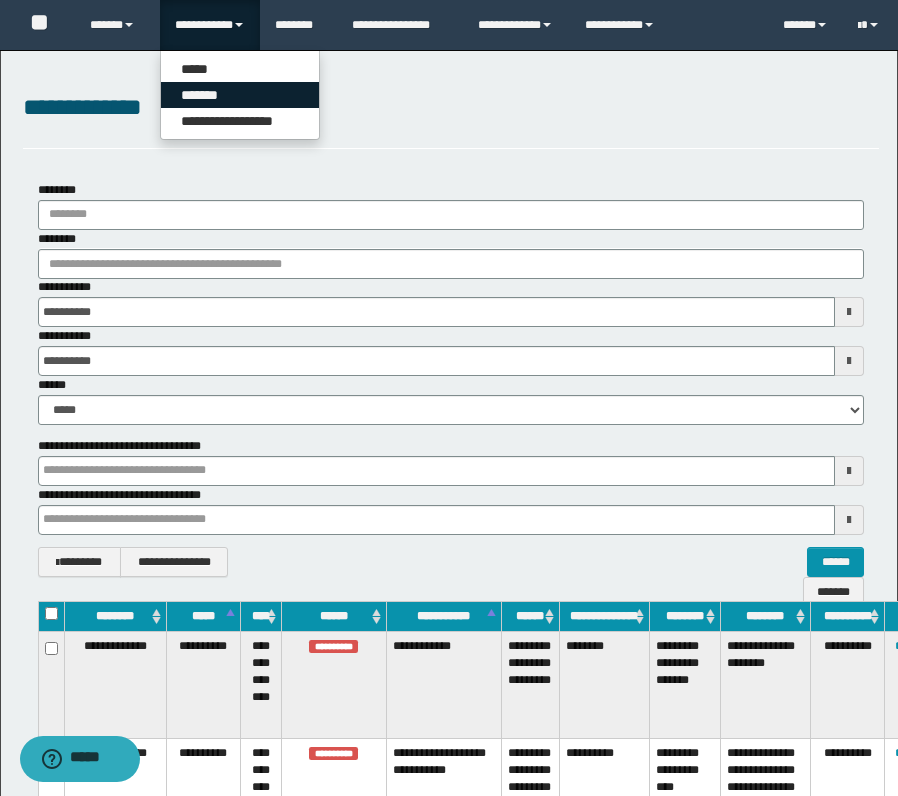 click on "*******" at bounding box center (240, 95) 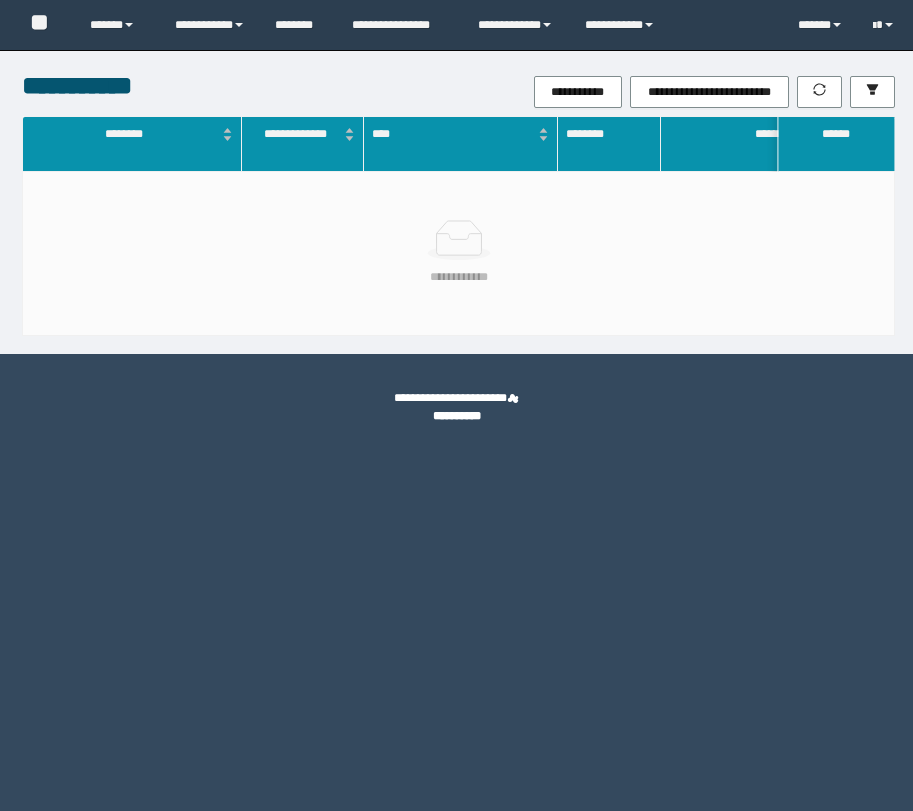 scroll, scrollTop: 0, scrollLeft: 0, axis: both 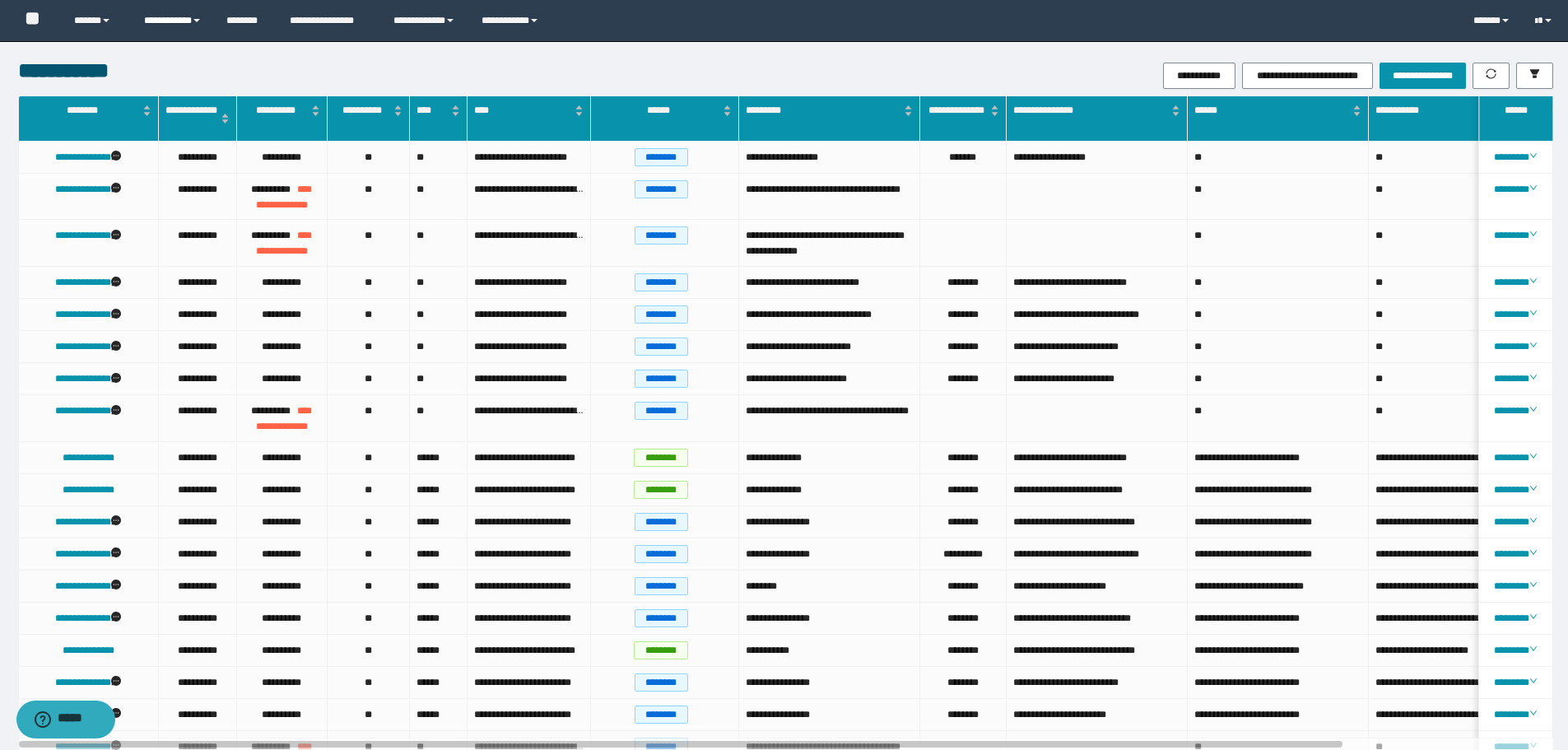 click on "**********" at bounding box center (173, 21) 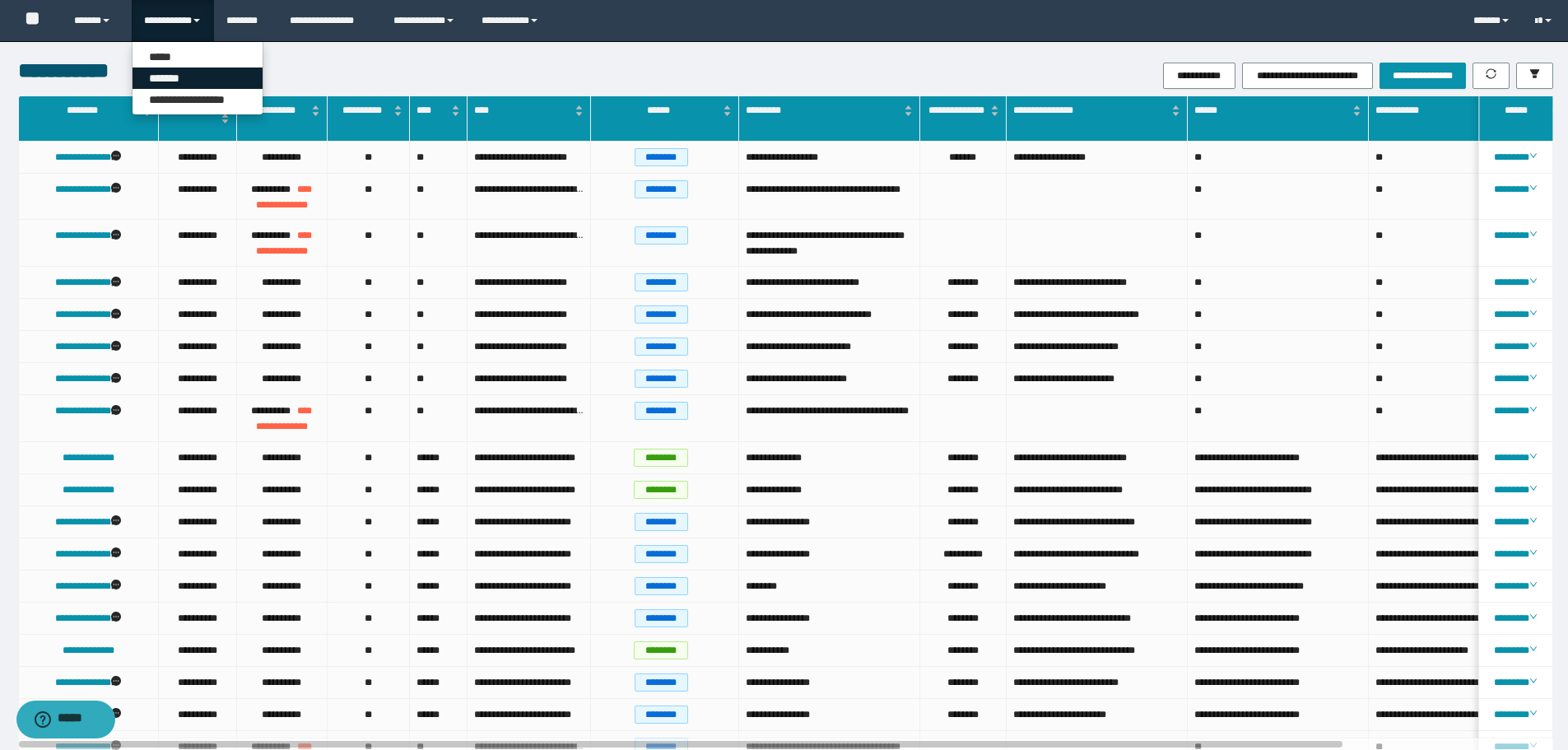 click on "*******" at bounding box center [198, 78] 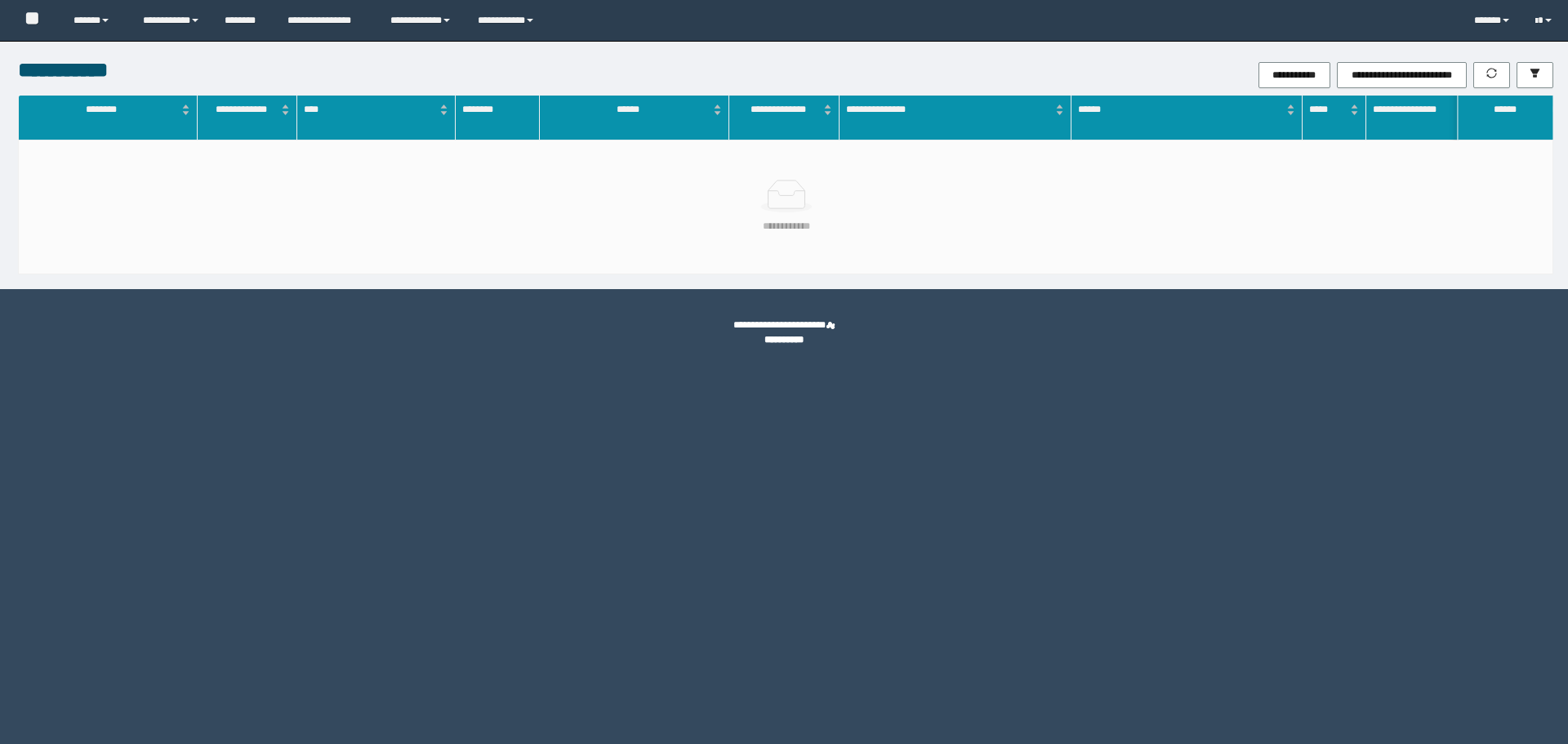 scroll, scrollTop: 0, scrollLeft: 0, axis: both 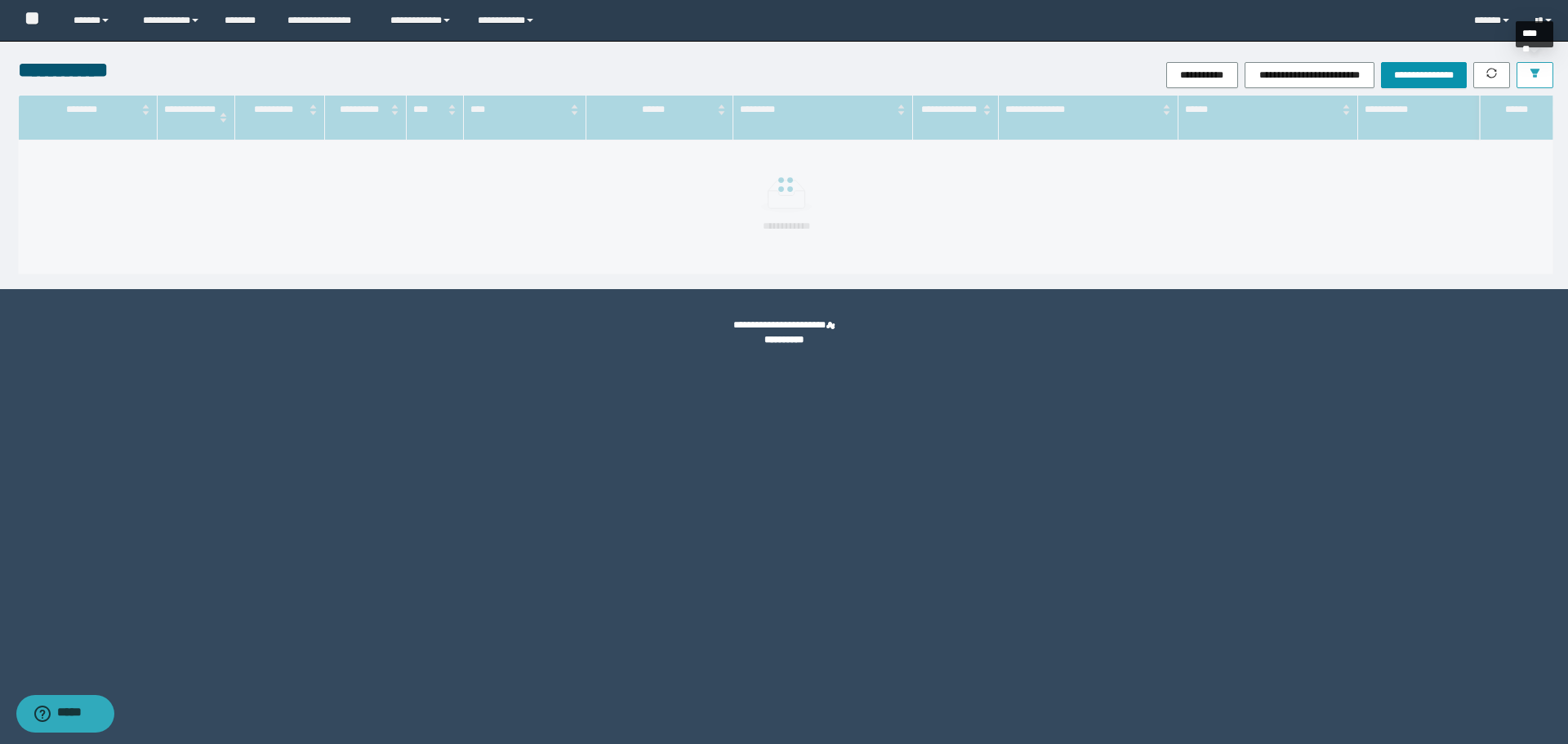 click 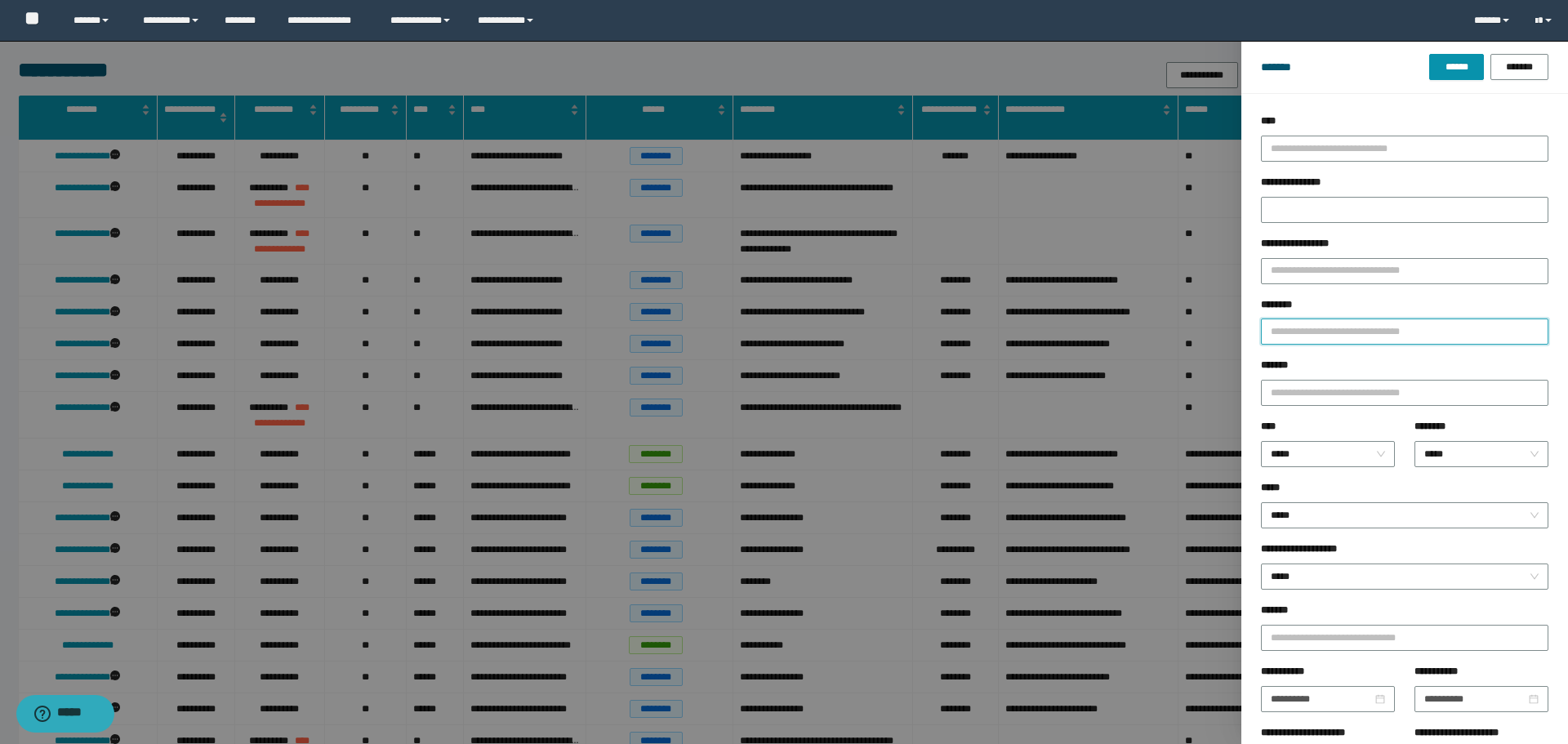 click on "********" at bounding box center (1405, 332) 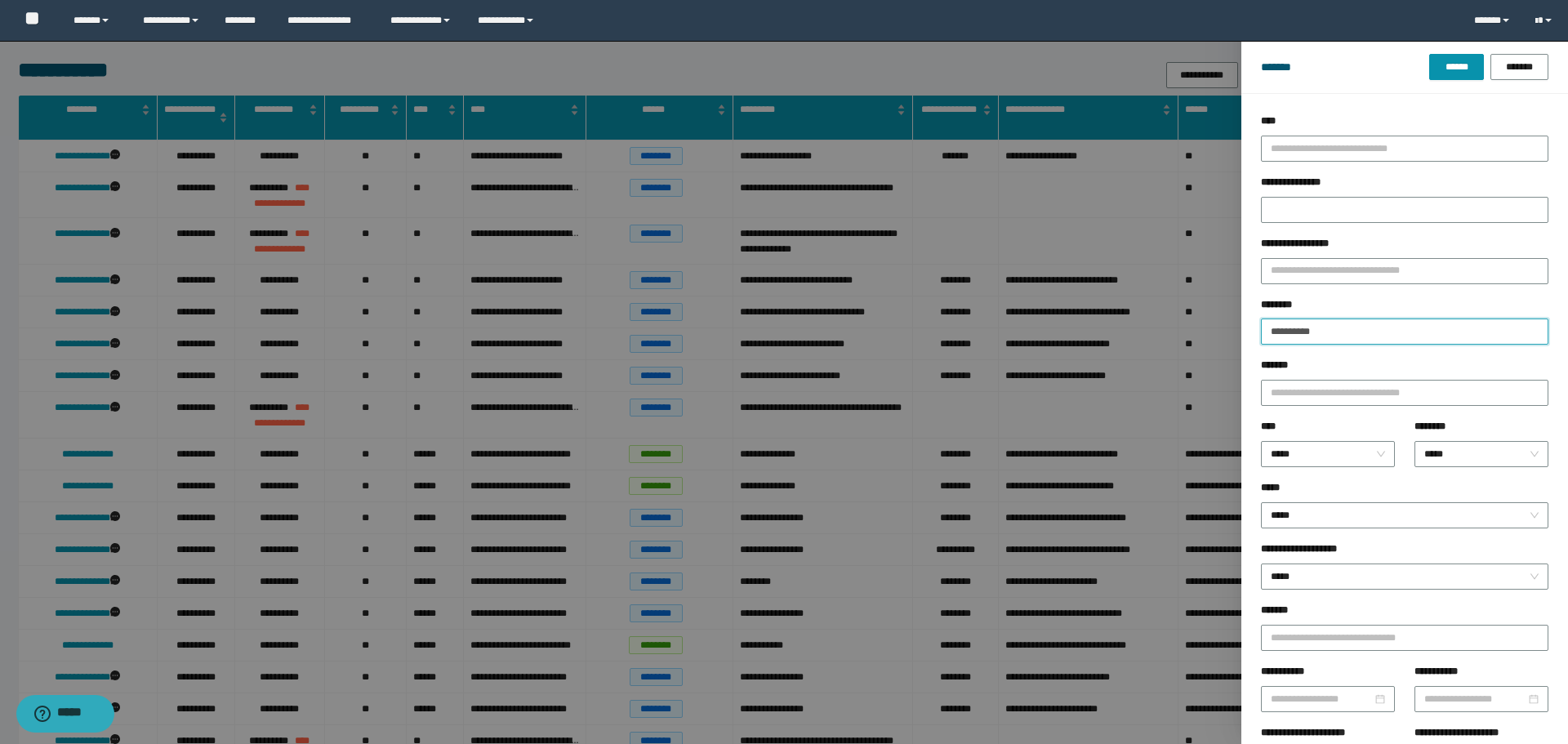 drag, startPoint x: 1283, startPoint y: 332, endPoint x: 1403, endPoint y: 336, distance: 120.06665 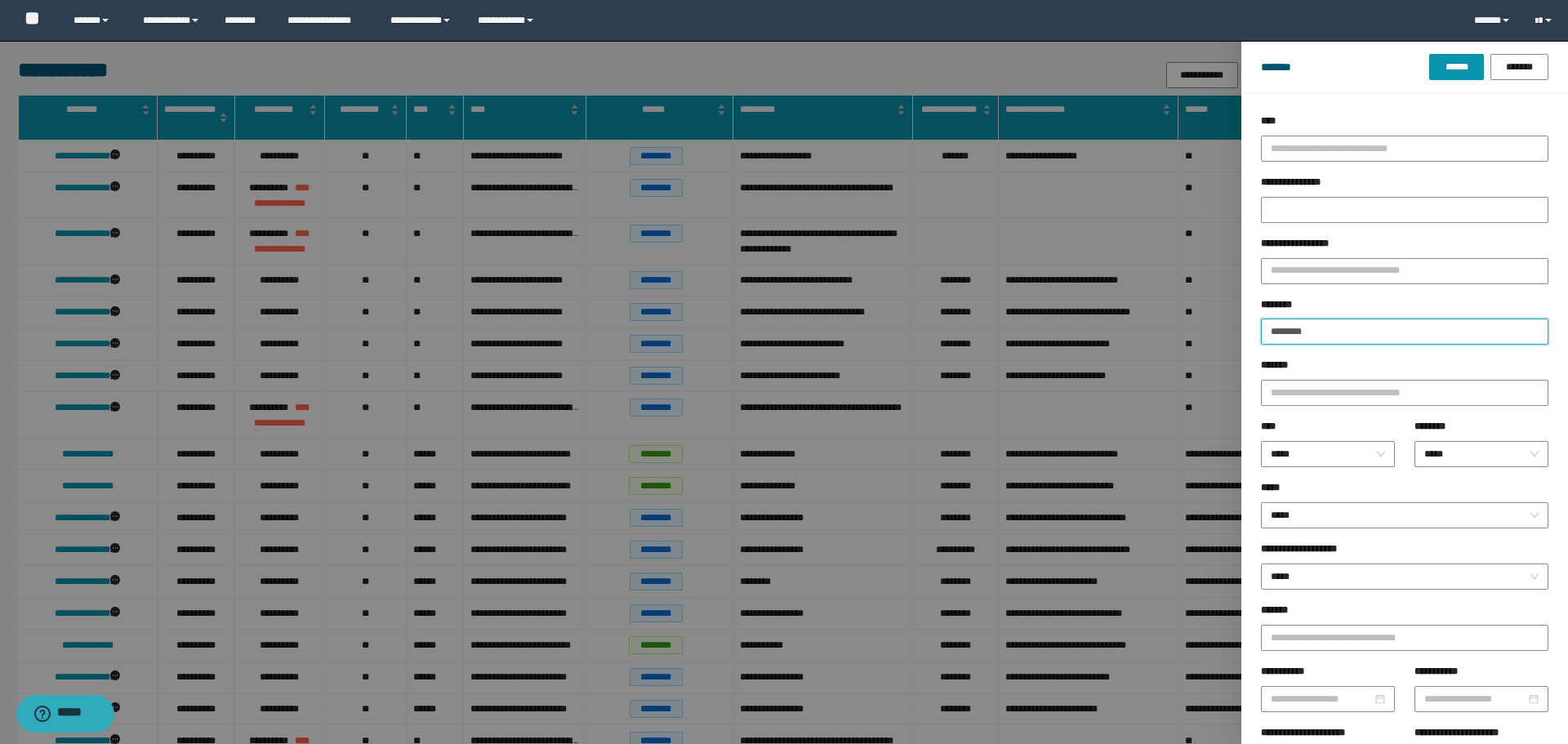 click on "******" at bounding box center [1456, 67] 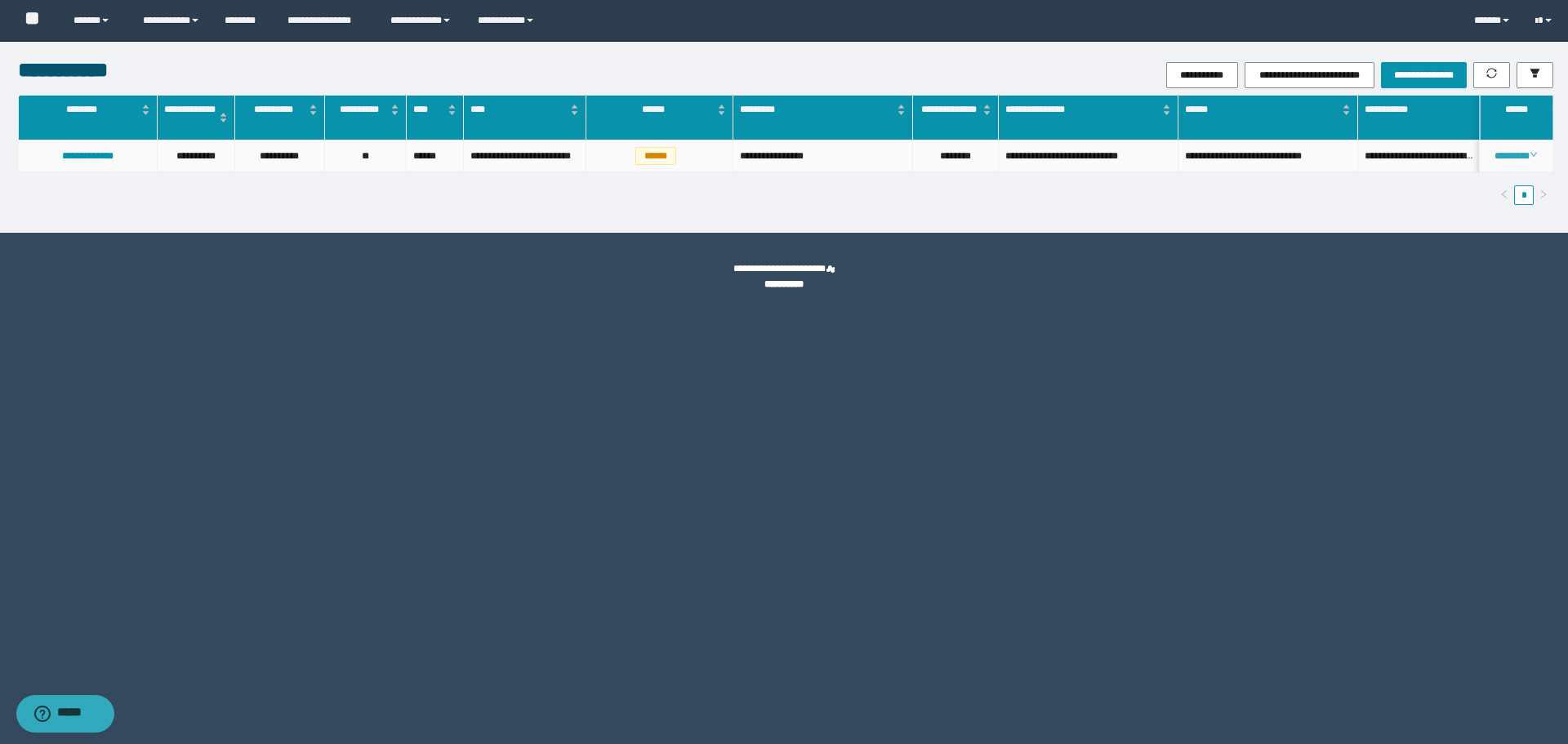 click on "********" at bounding box center (1516, 156) 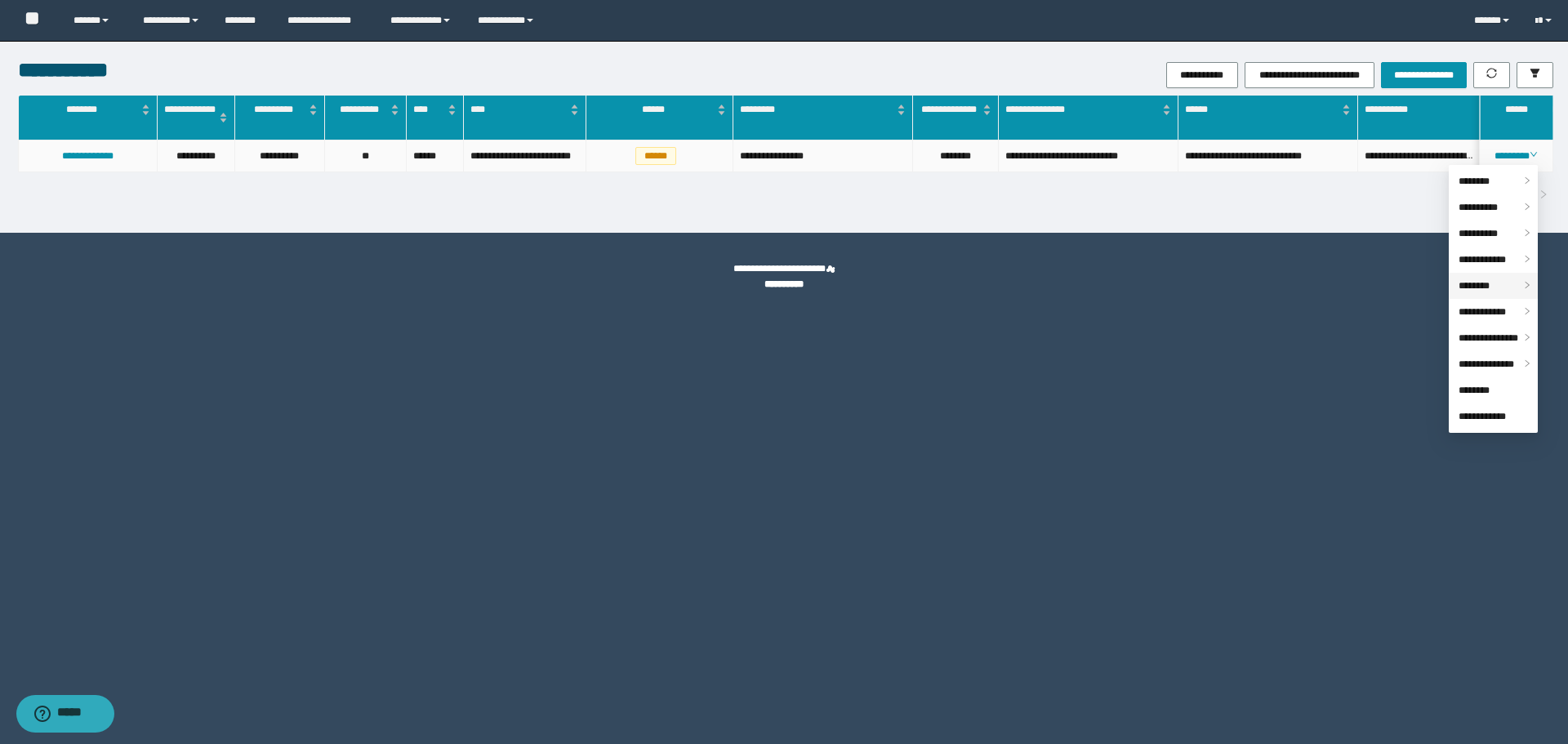 click on "********" at bounding box center [1474, 286] 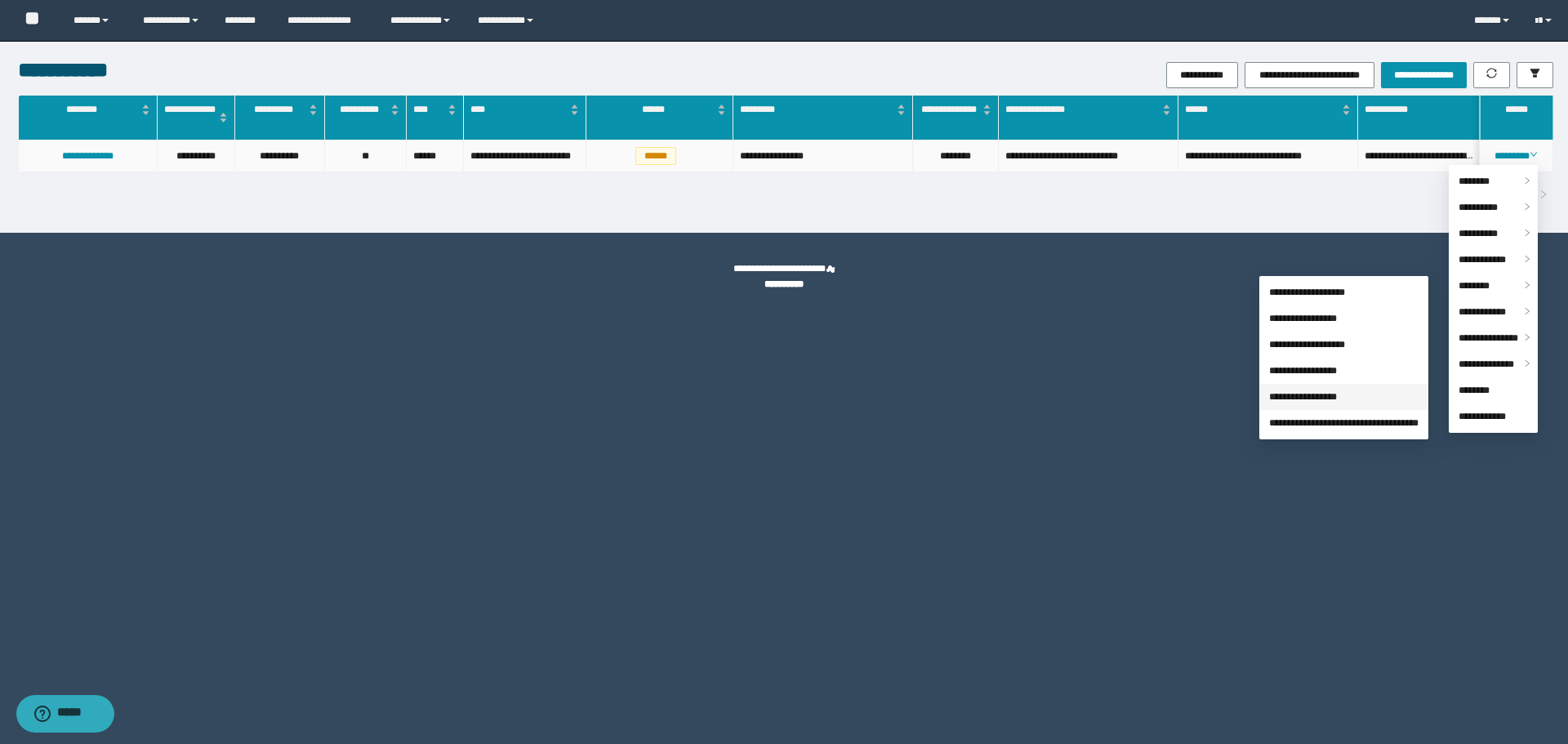 click on "**********" at bounding box center [1303, 397] 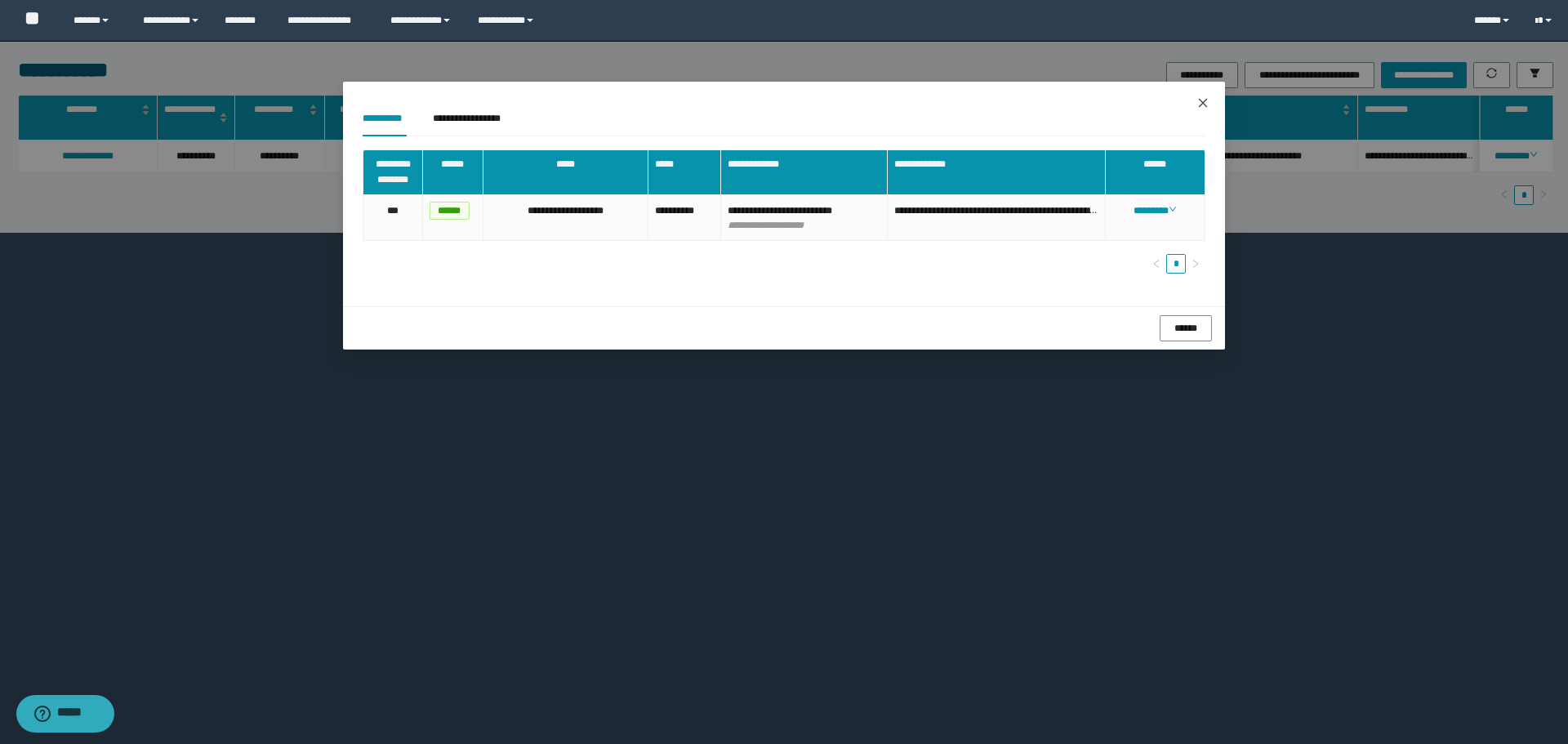 click at bounding box center (1203, 104) 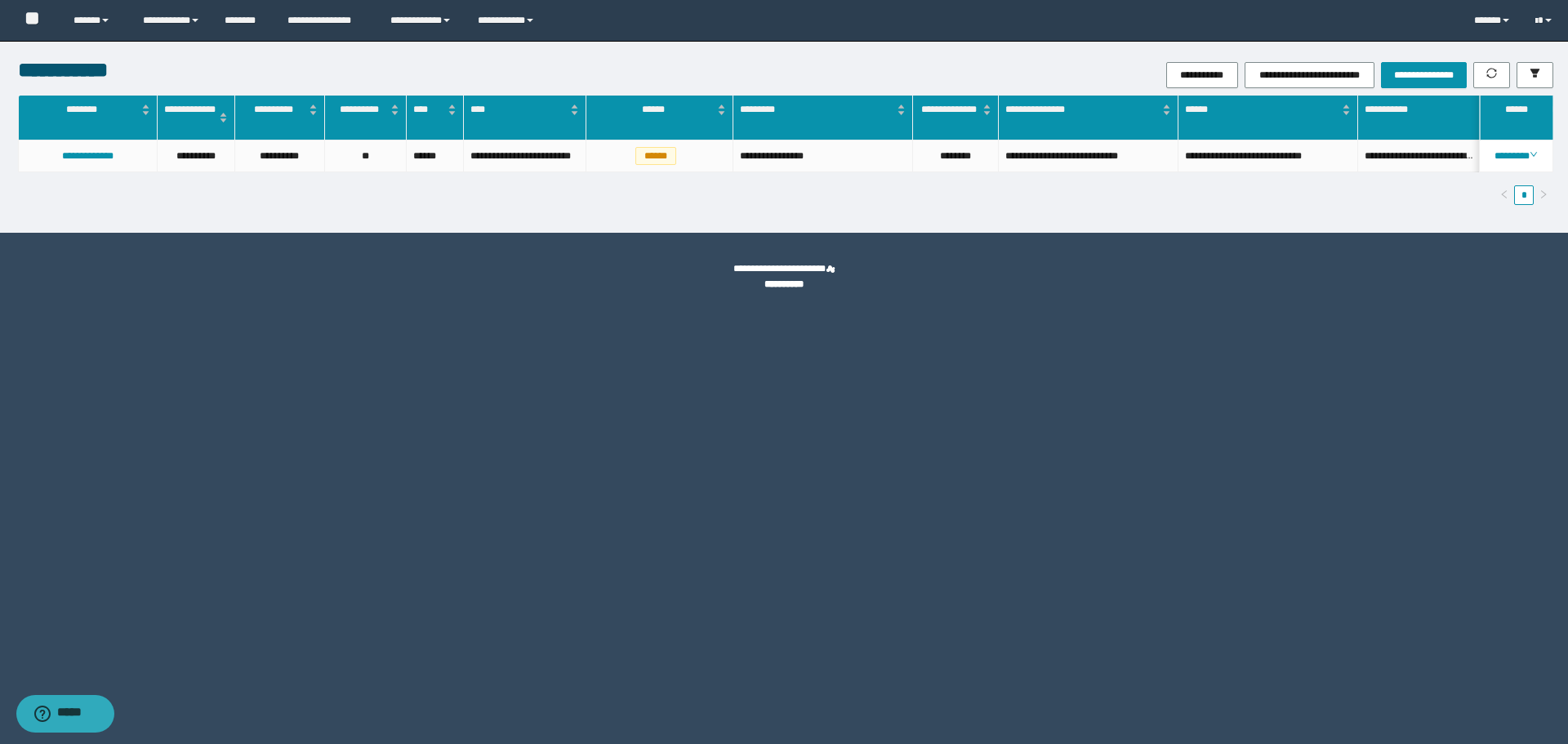 click on "**********" at bounding box center [784, 372] 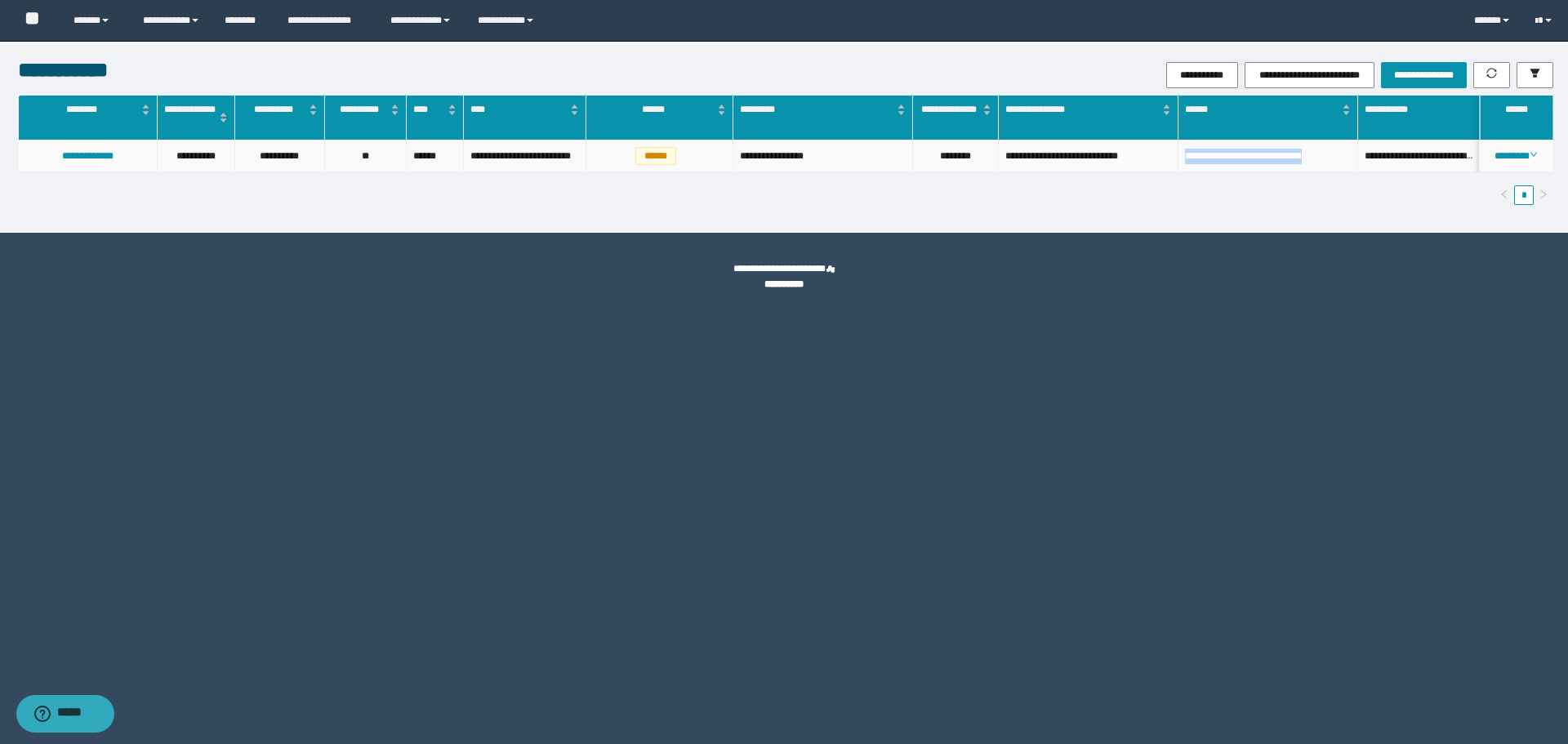 drag, startPoint x: 1182, startPoint y: 155, endPoint x: 1318, endPoint y: 149, distance: 136.13229 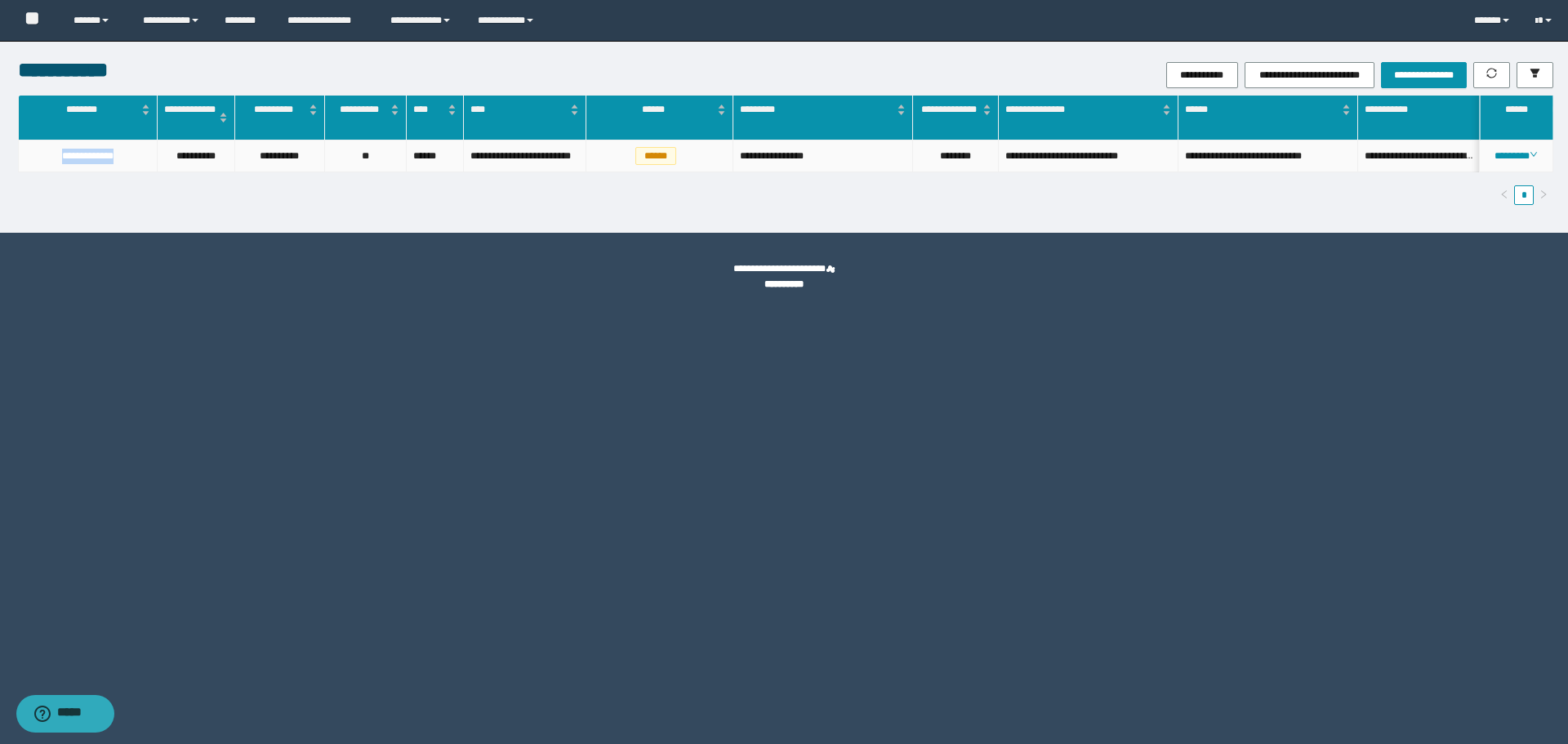 drag, startPoint x: 86, startPoint y: 154, endPoint x: 40, endPoint y: 153, distance: 46.010868 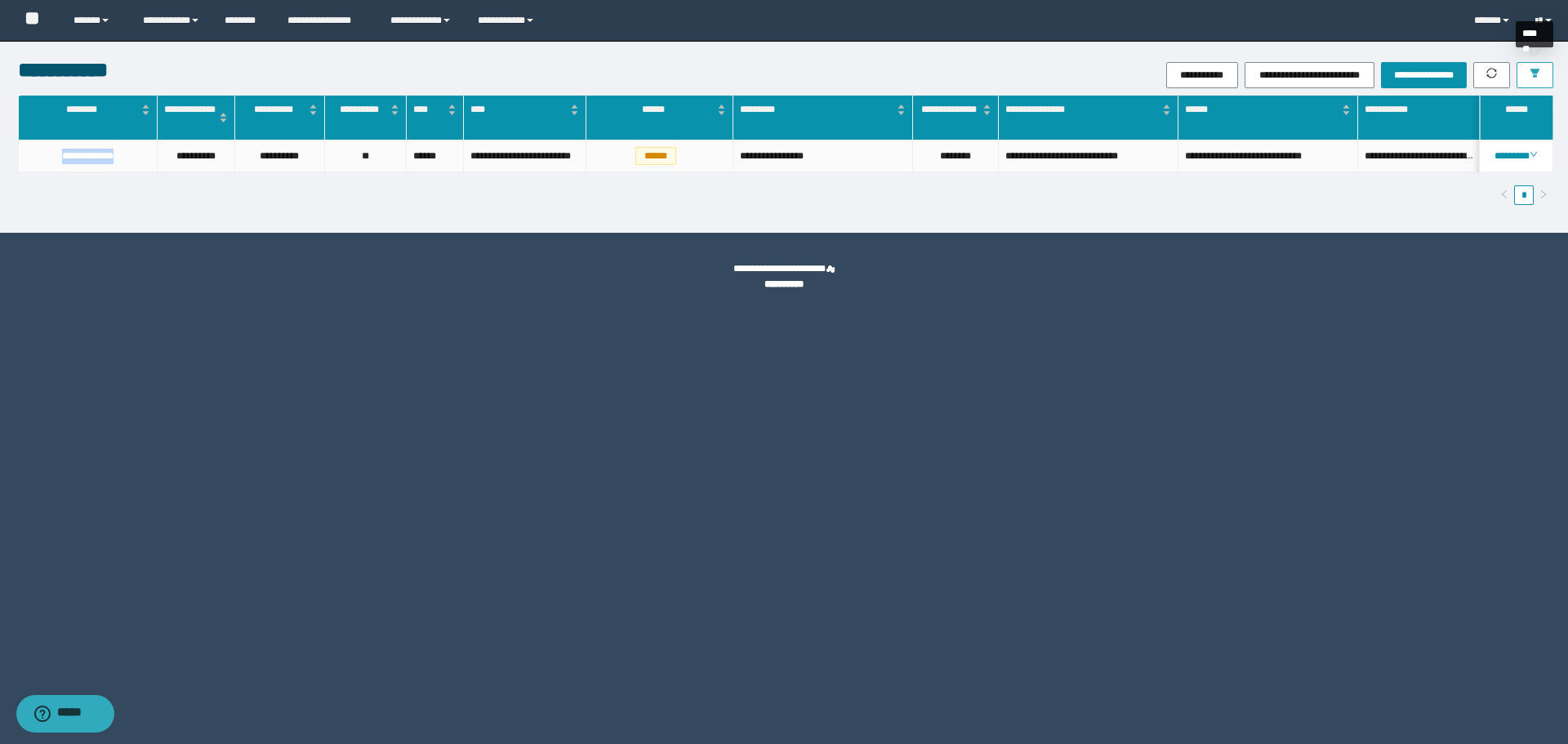 click 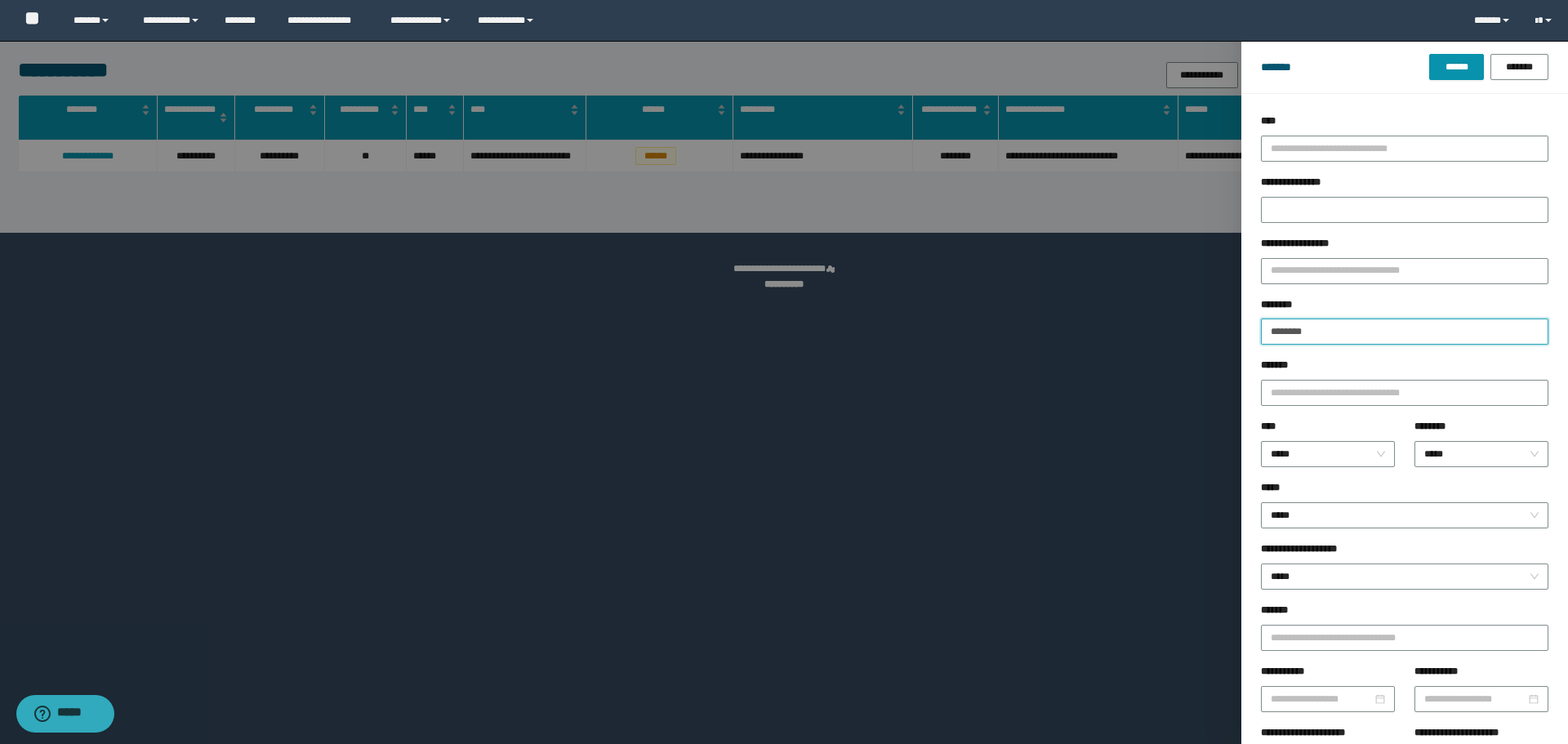 drag, startPoint x: 1352, startPoint y: 337, endPoint x: 955, endPoint y: 330, distance: 397.0617 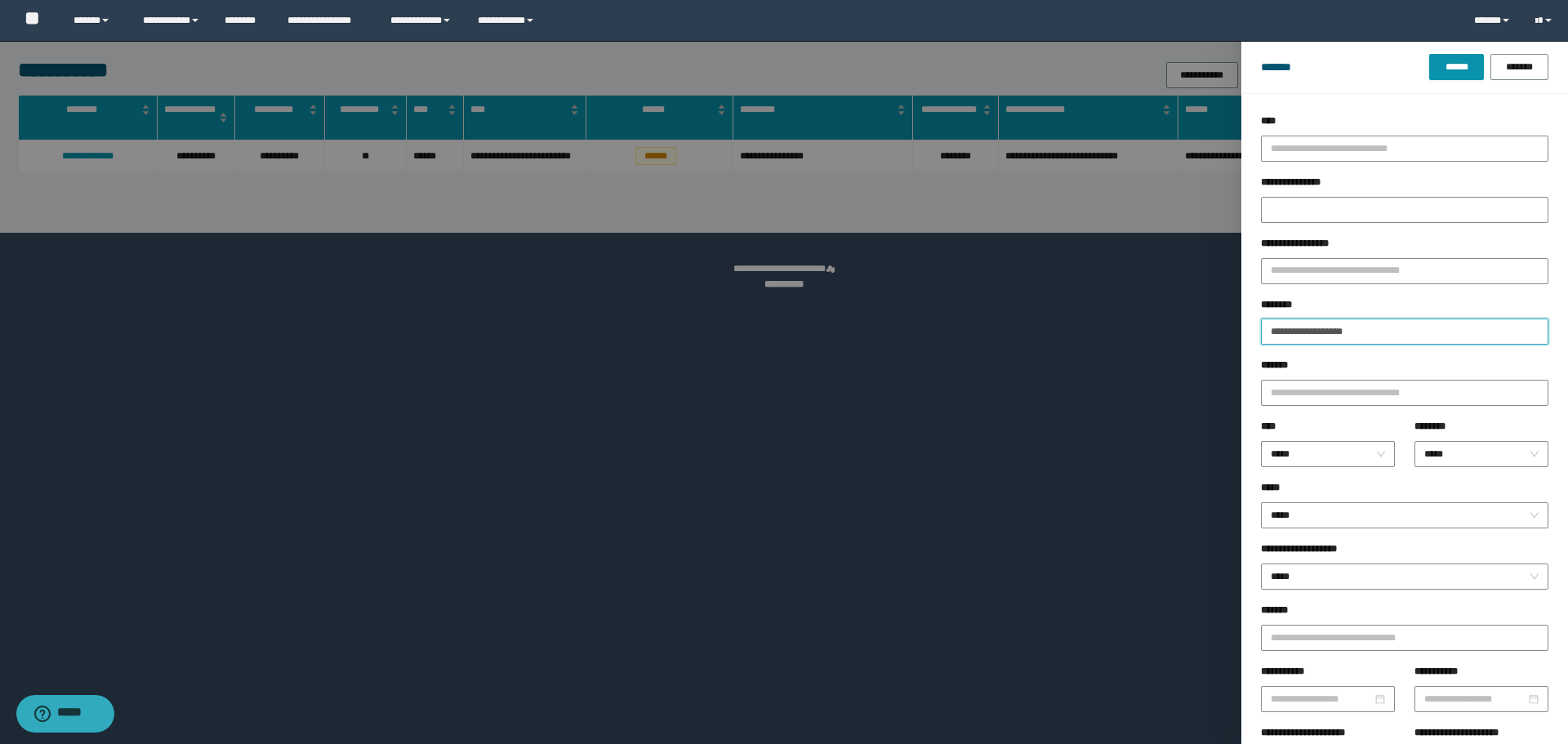 click on "******" at bounding box center [1456, 67] 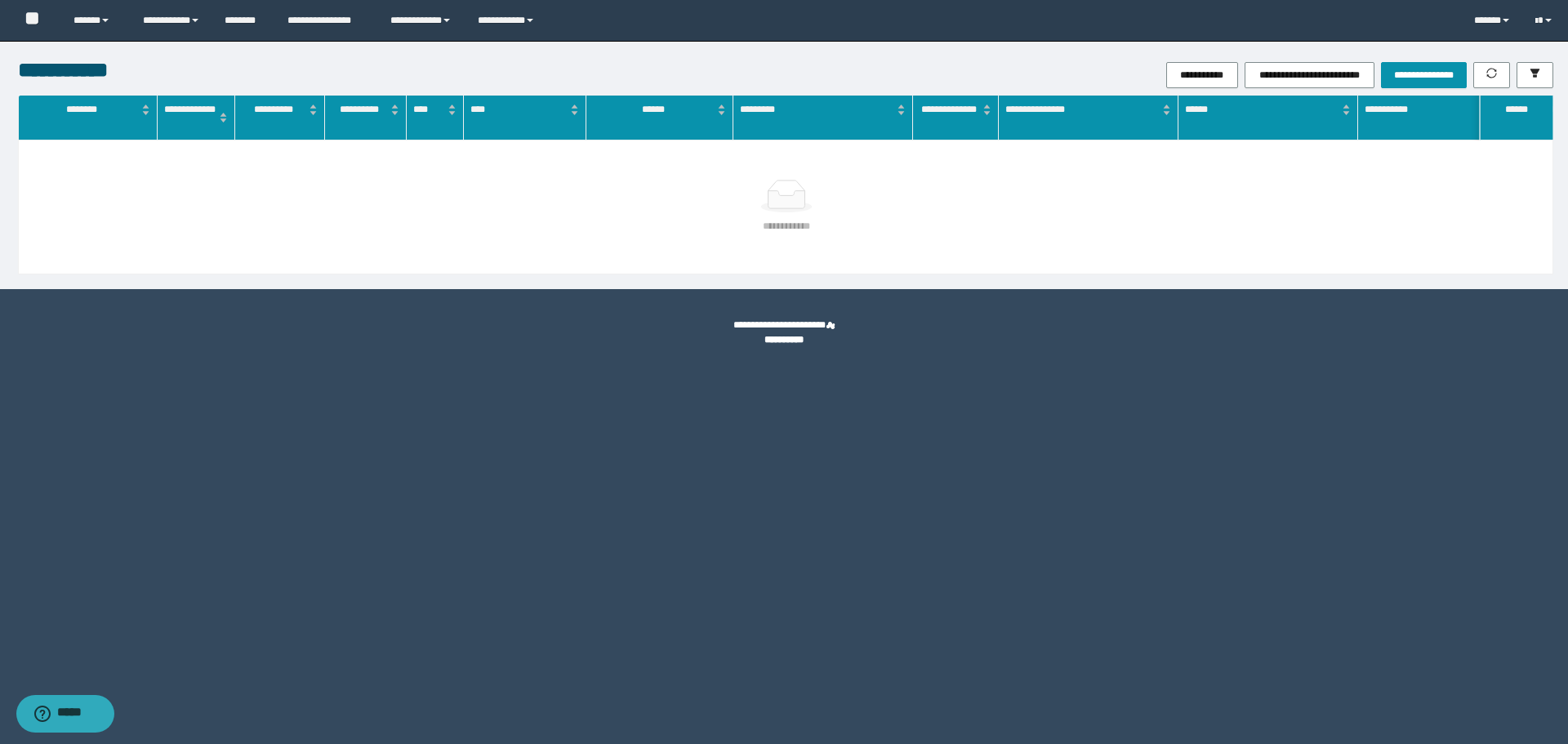 click on "**********" at bounding box center [786, 207] 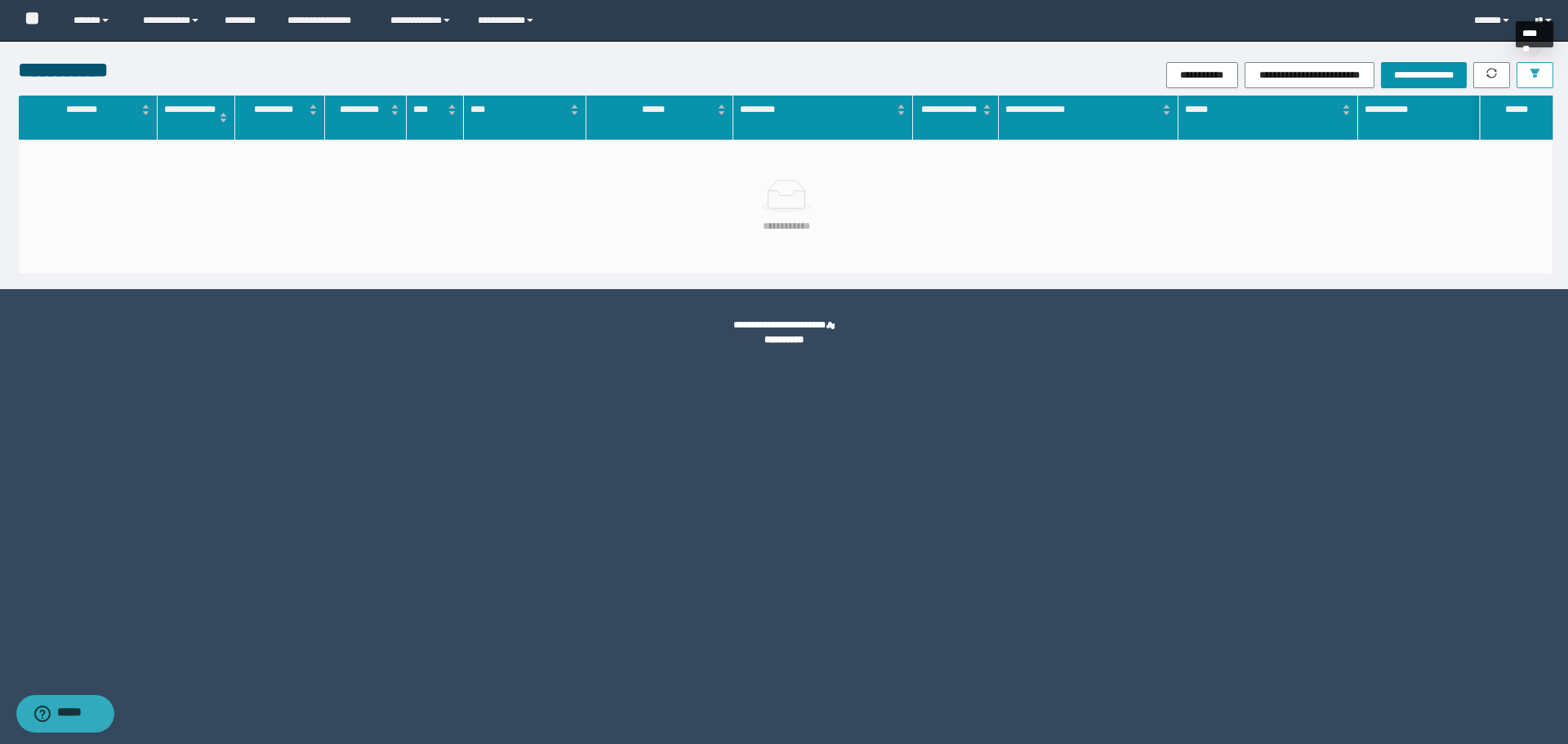click 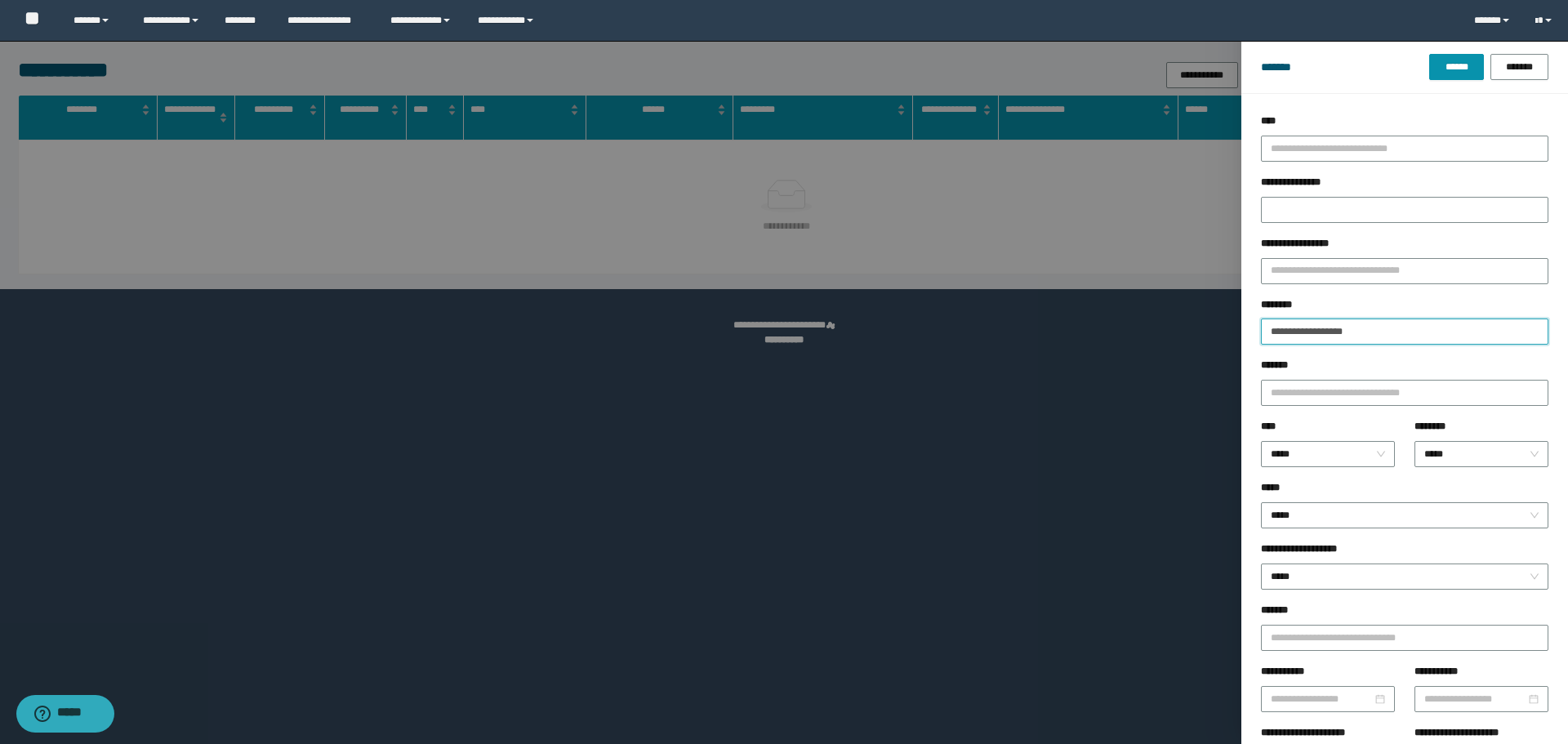 drag, startPoint x: 1295, startPoint y: 330, endPoint x: 1335, endPoint y: 333, distance: 40.112342 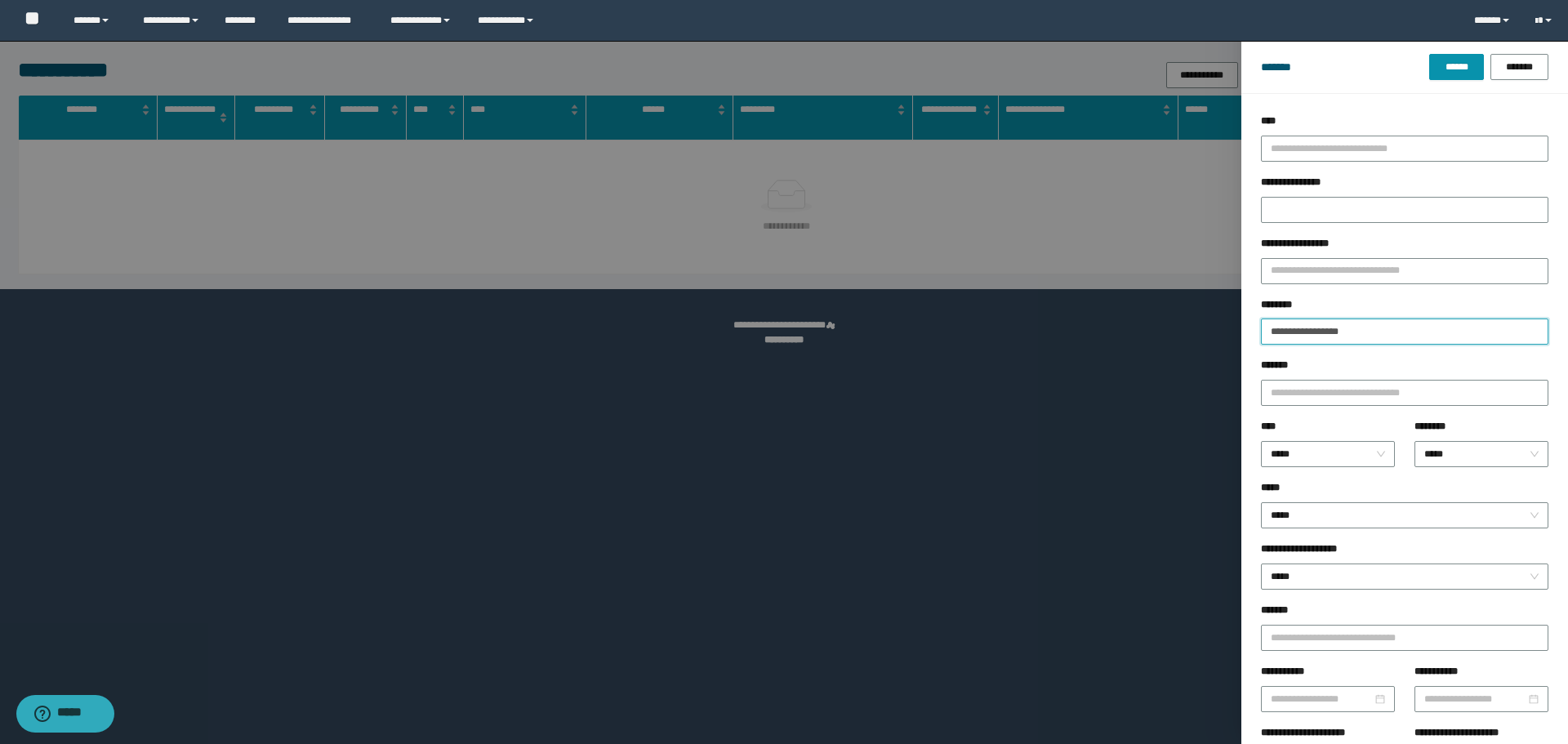 click on "******" at bounding box center (1456, 67) 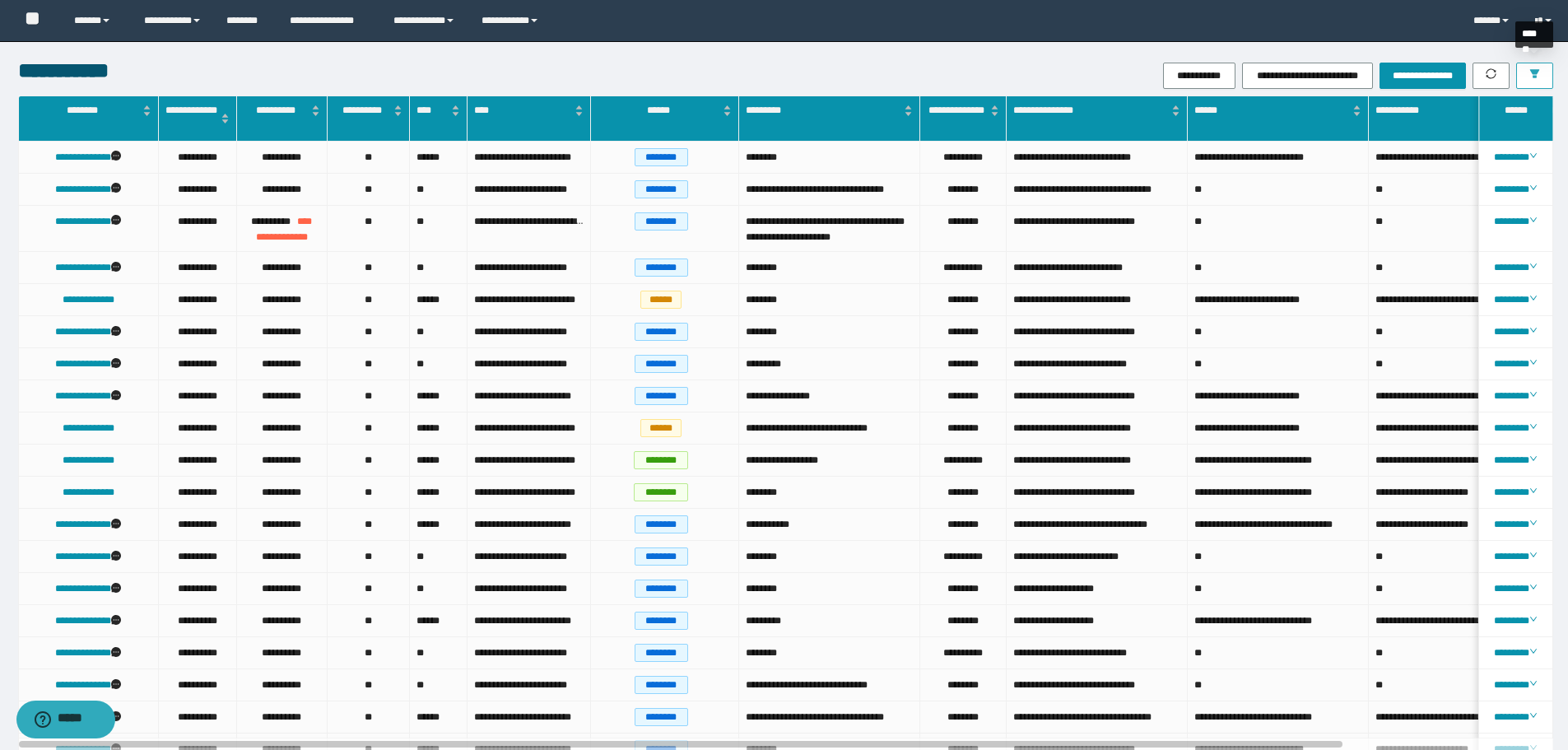 click at bounding box center (1534, 76) 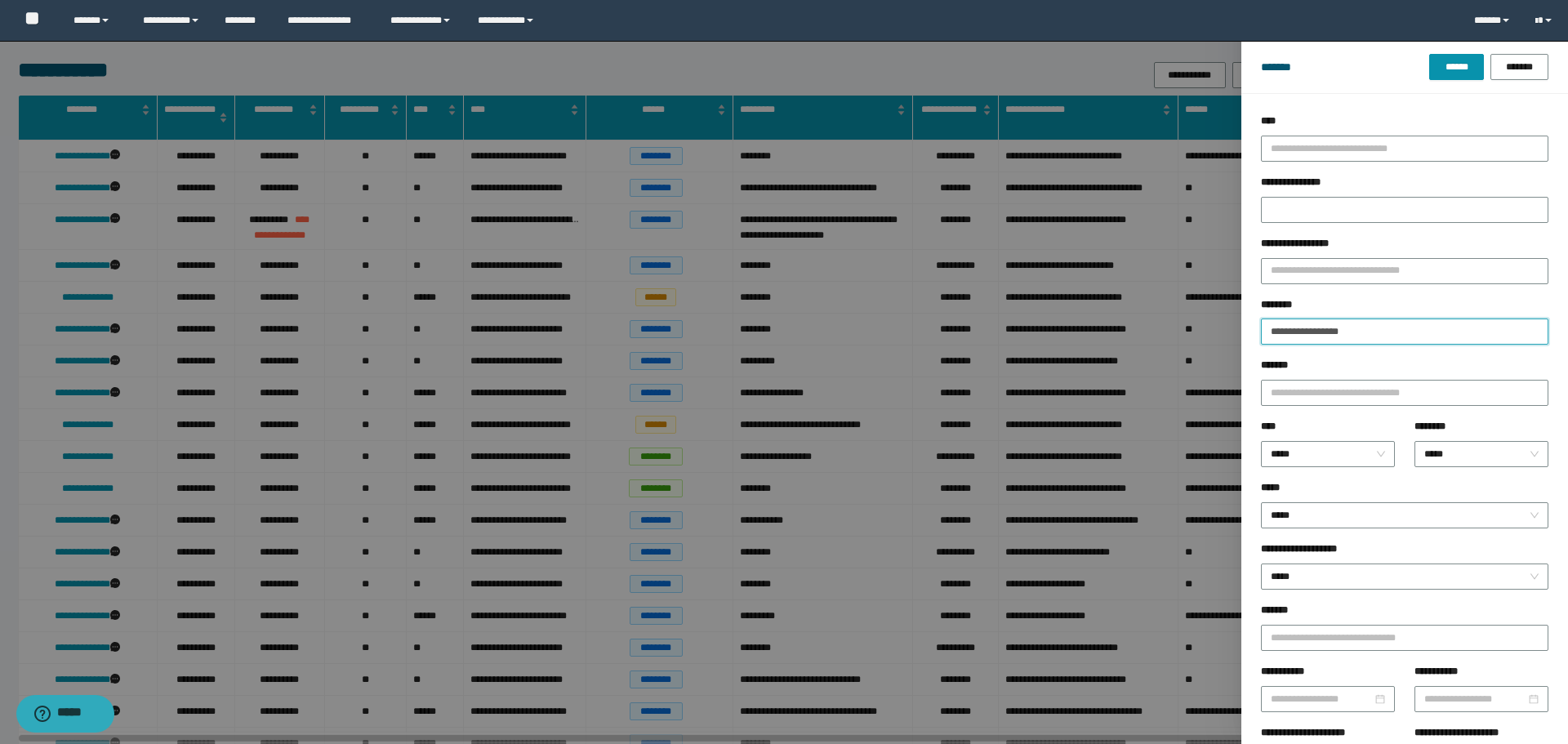 click on "**********" at bounding box center (1405, 332) 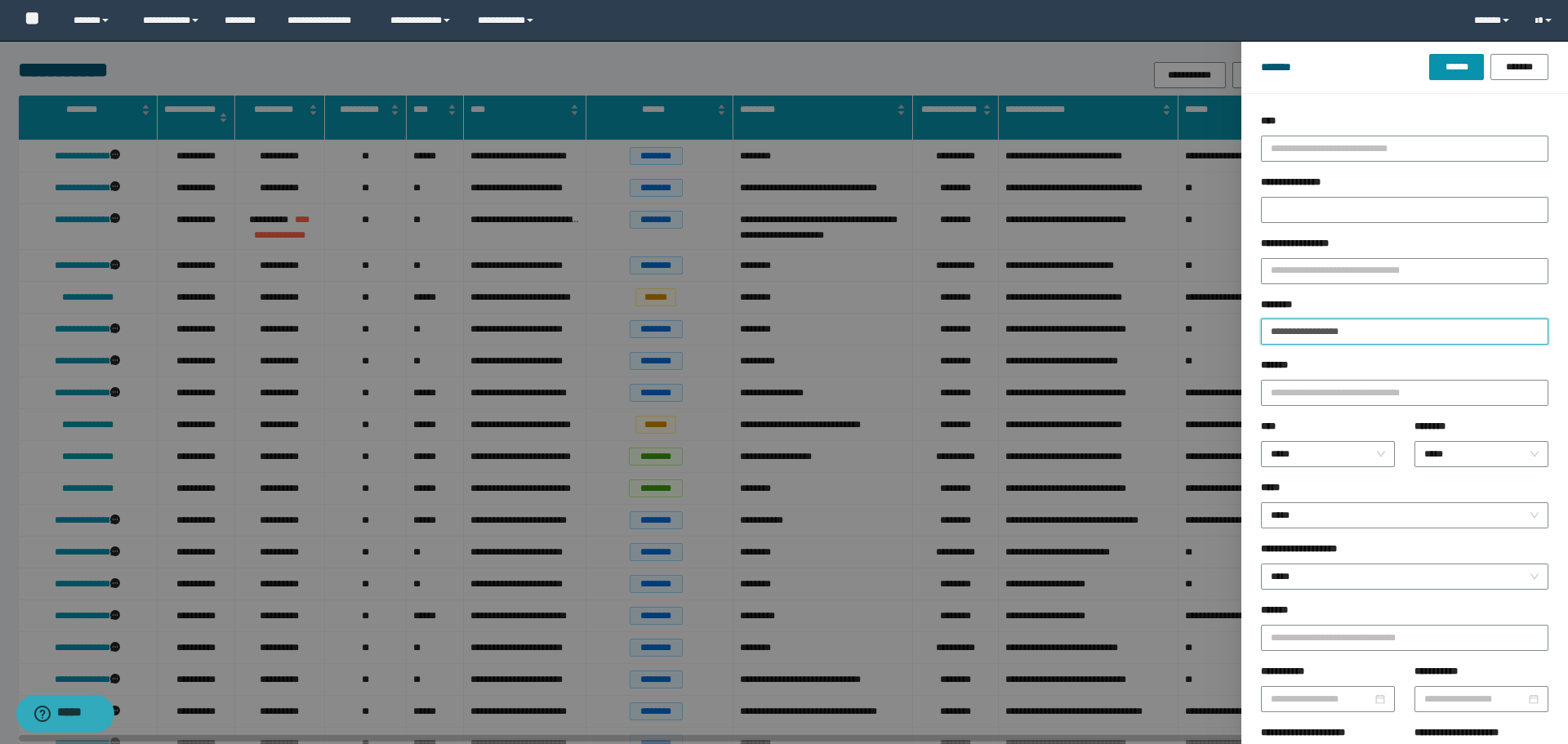 click on "**********" at bounding box center (1405, 332) 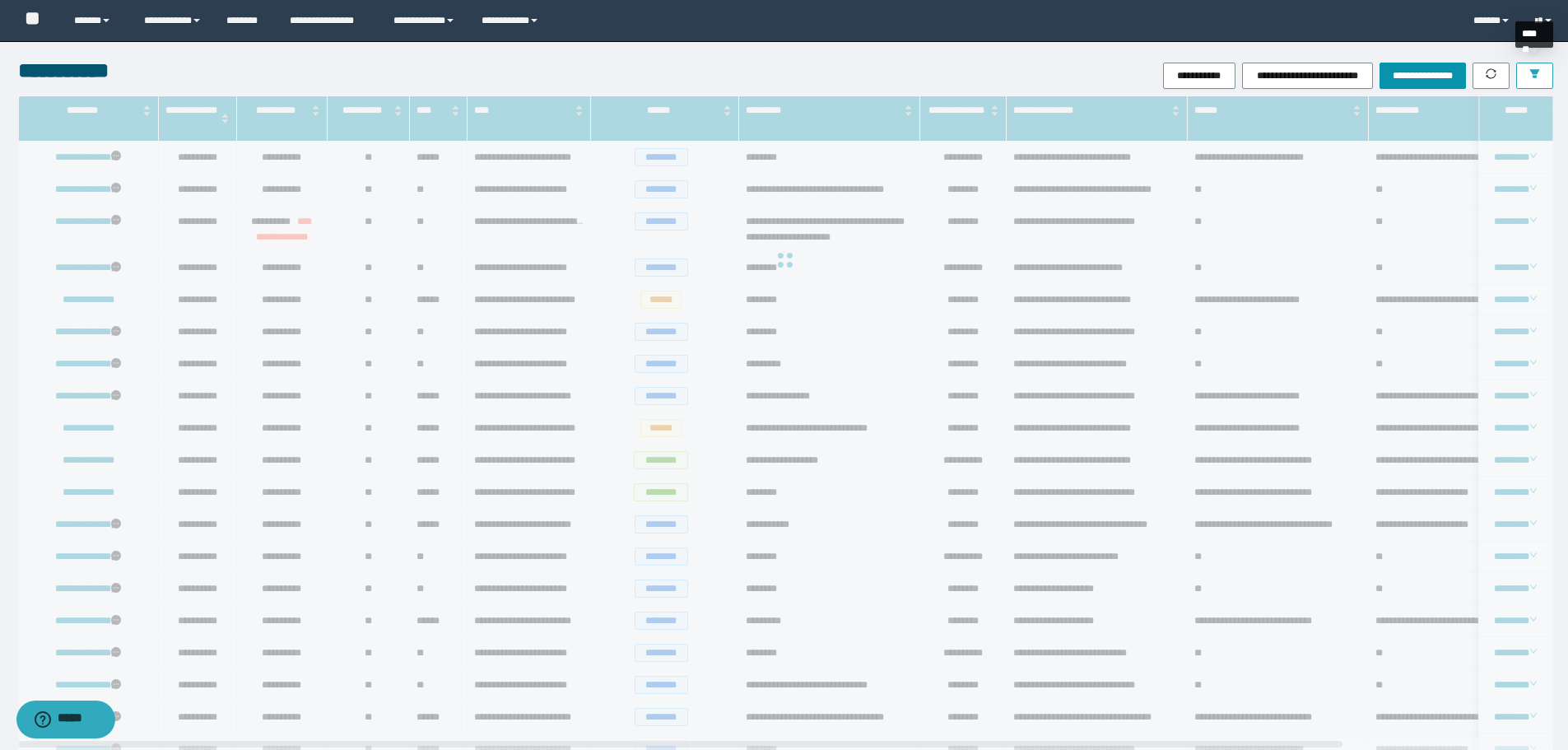 click 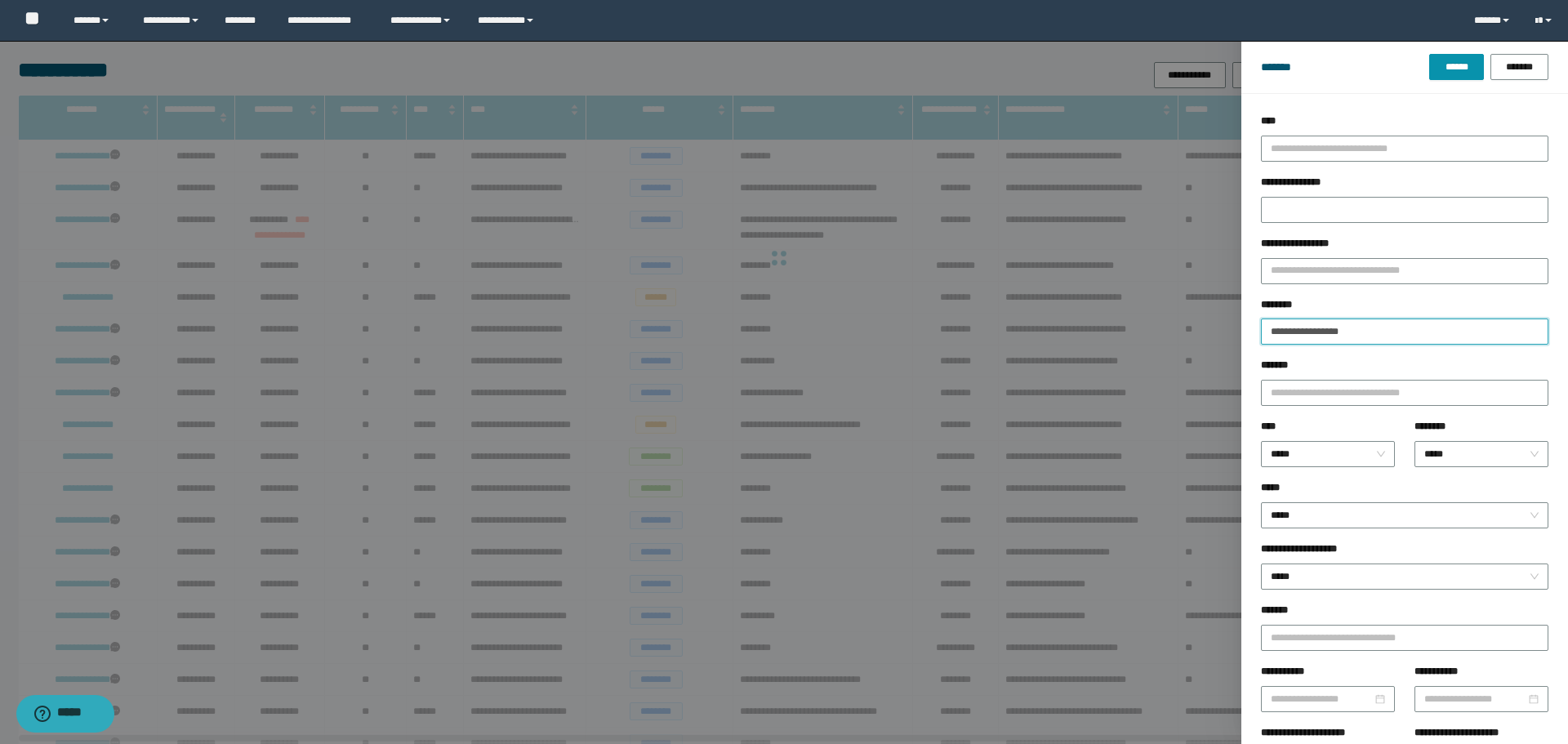 click on "**********" at bounding box center [1405, 332] 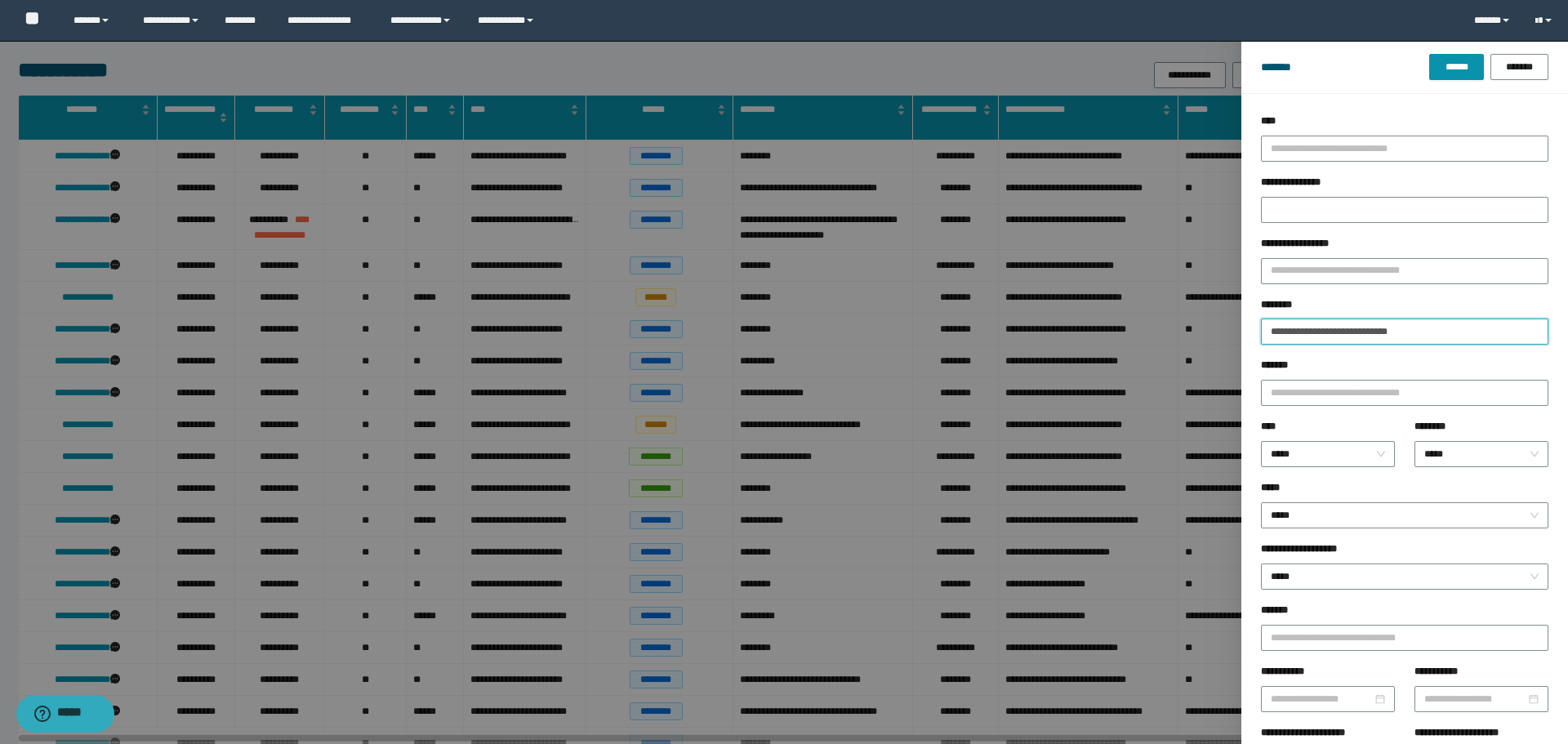 click on "******" at bounding box center (1456, 67) 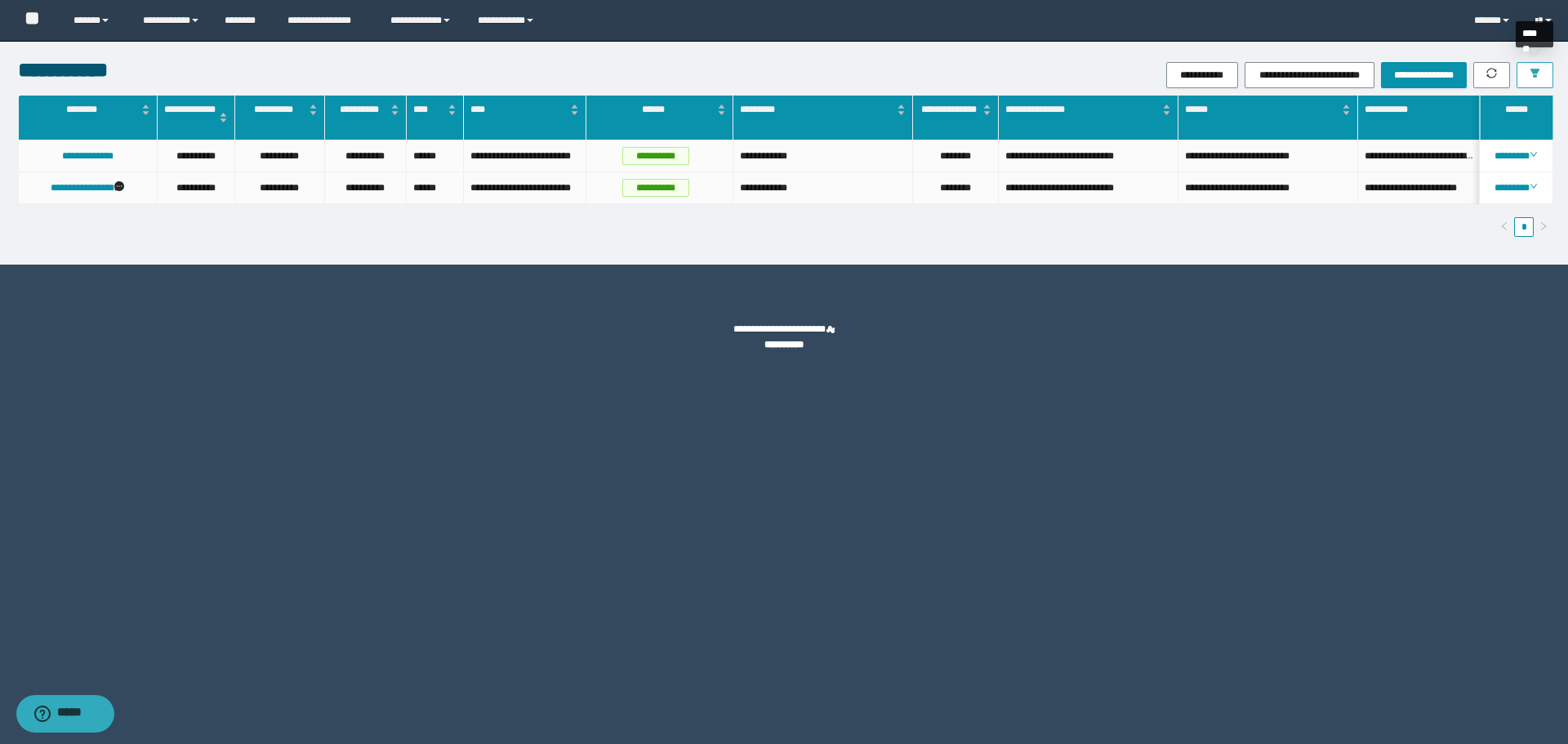 click 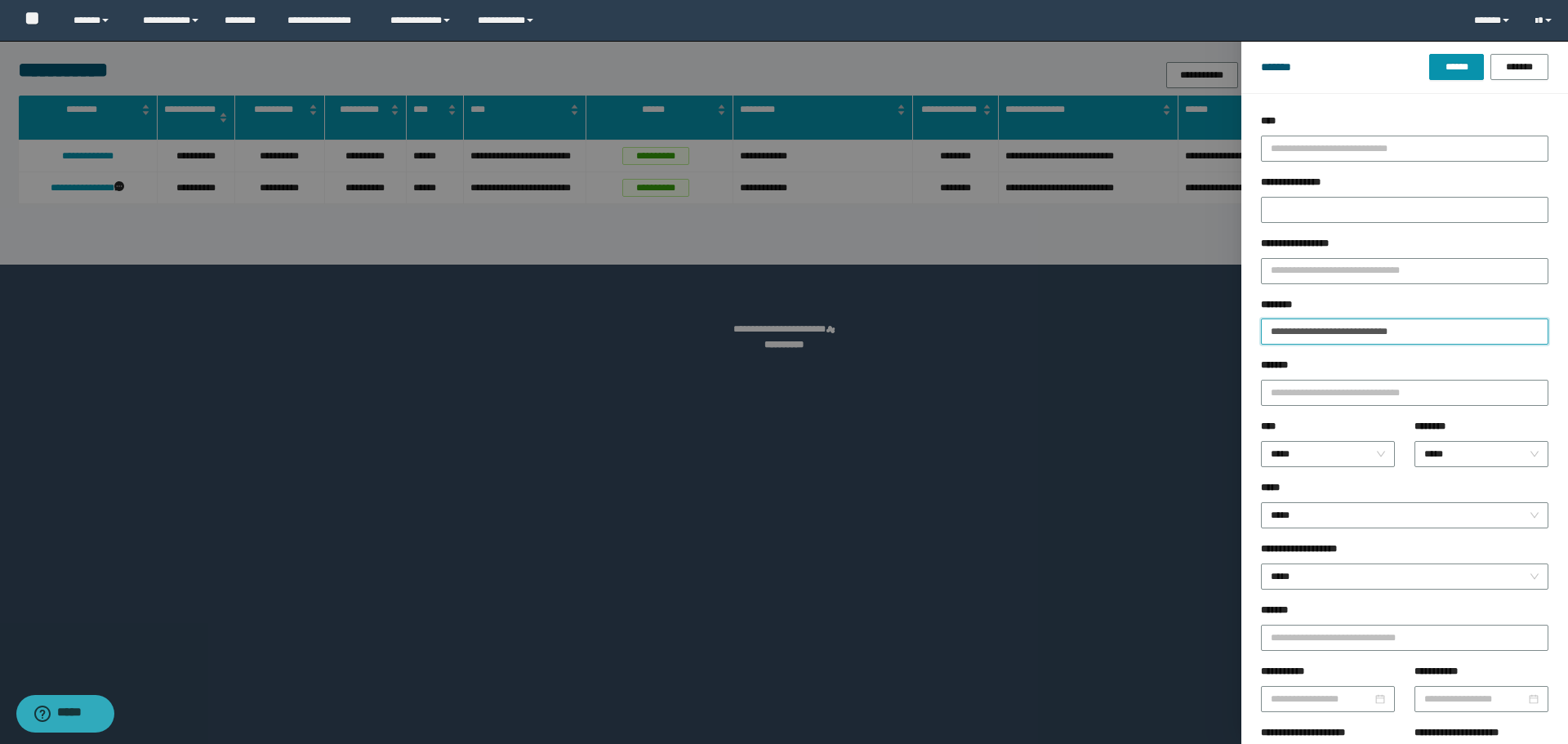 click on "**********" at bounding box center [1405, 332] 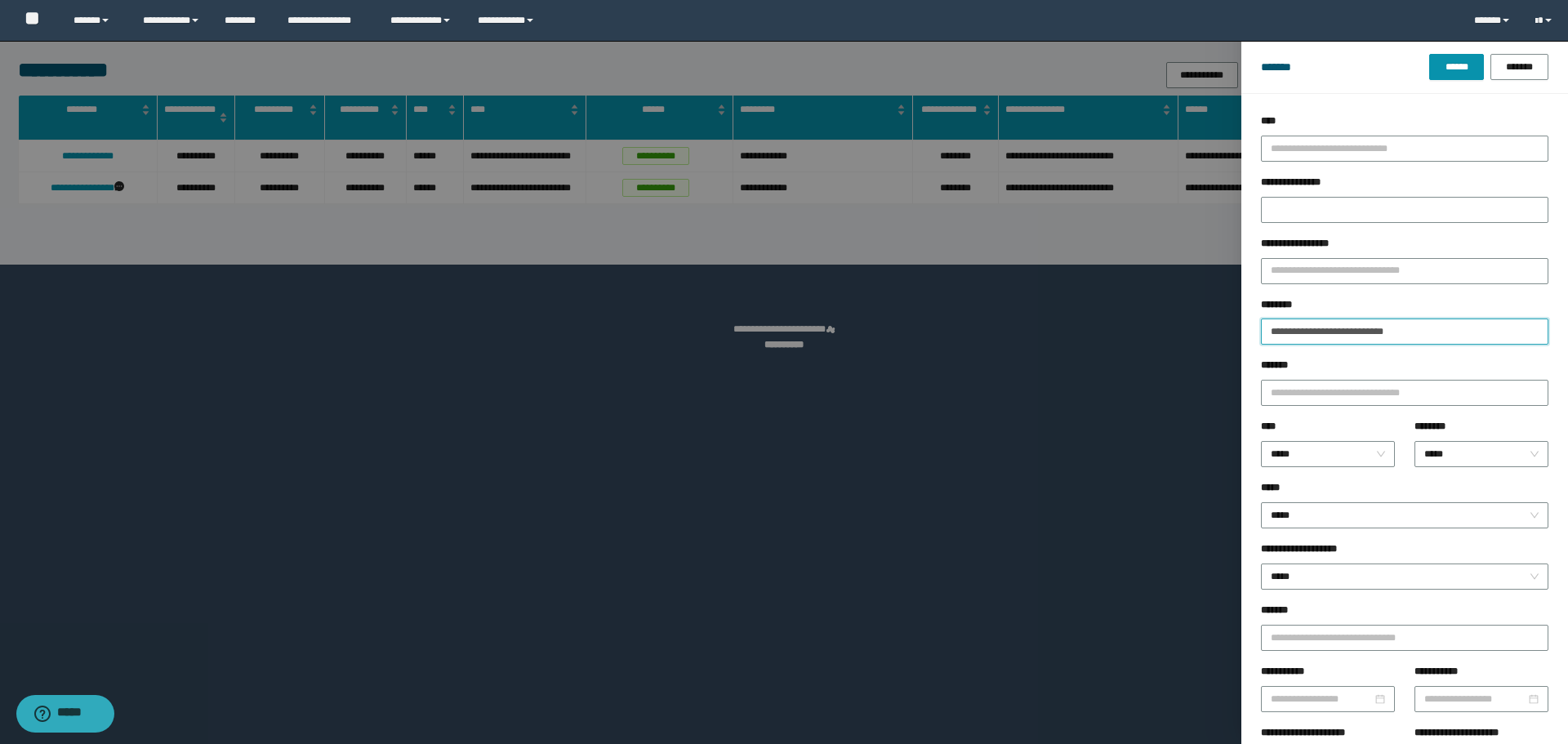 type on "**********" 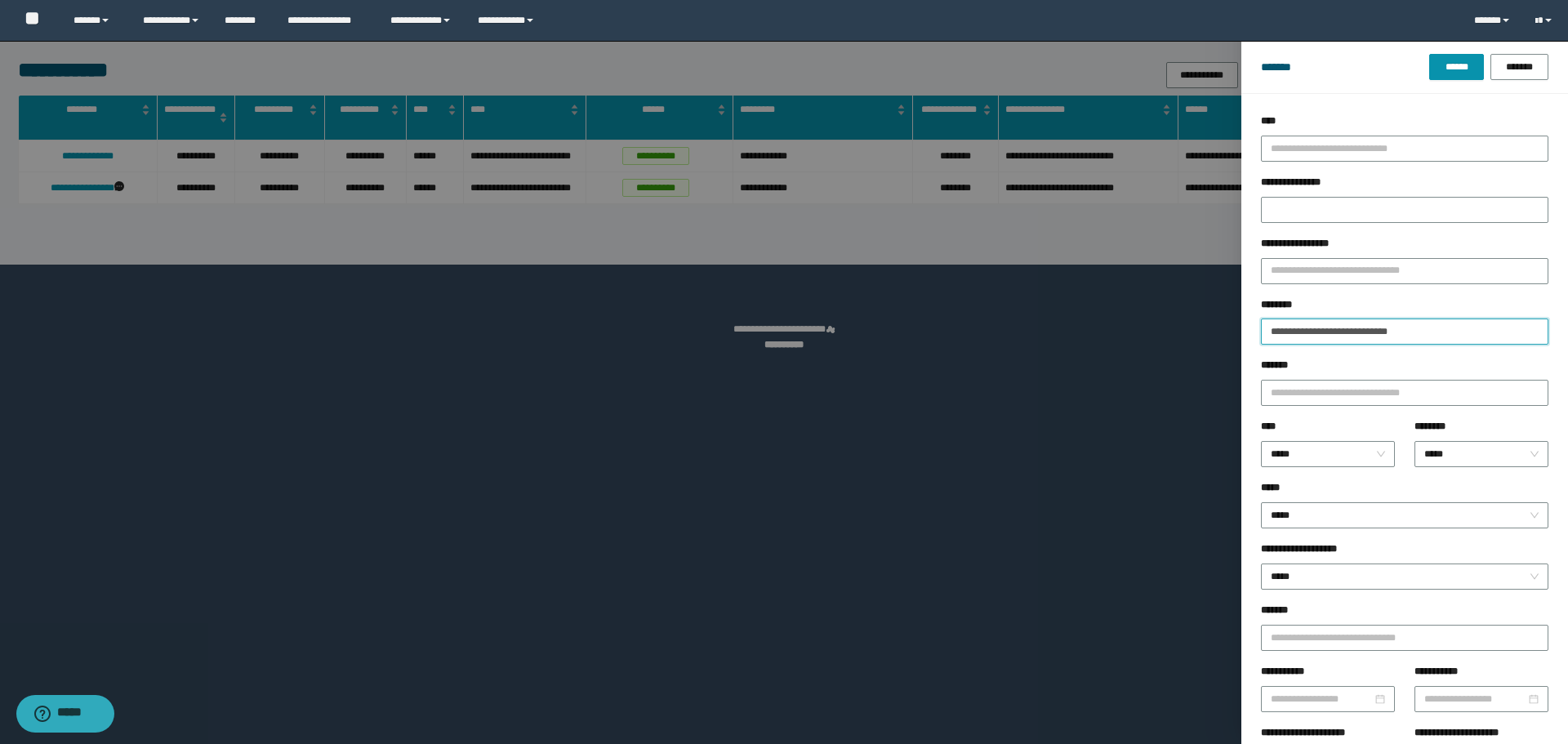 click on "******" at bounding box center [1456, 67] 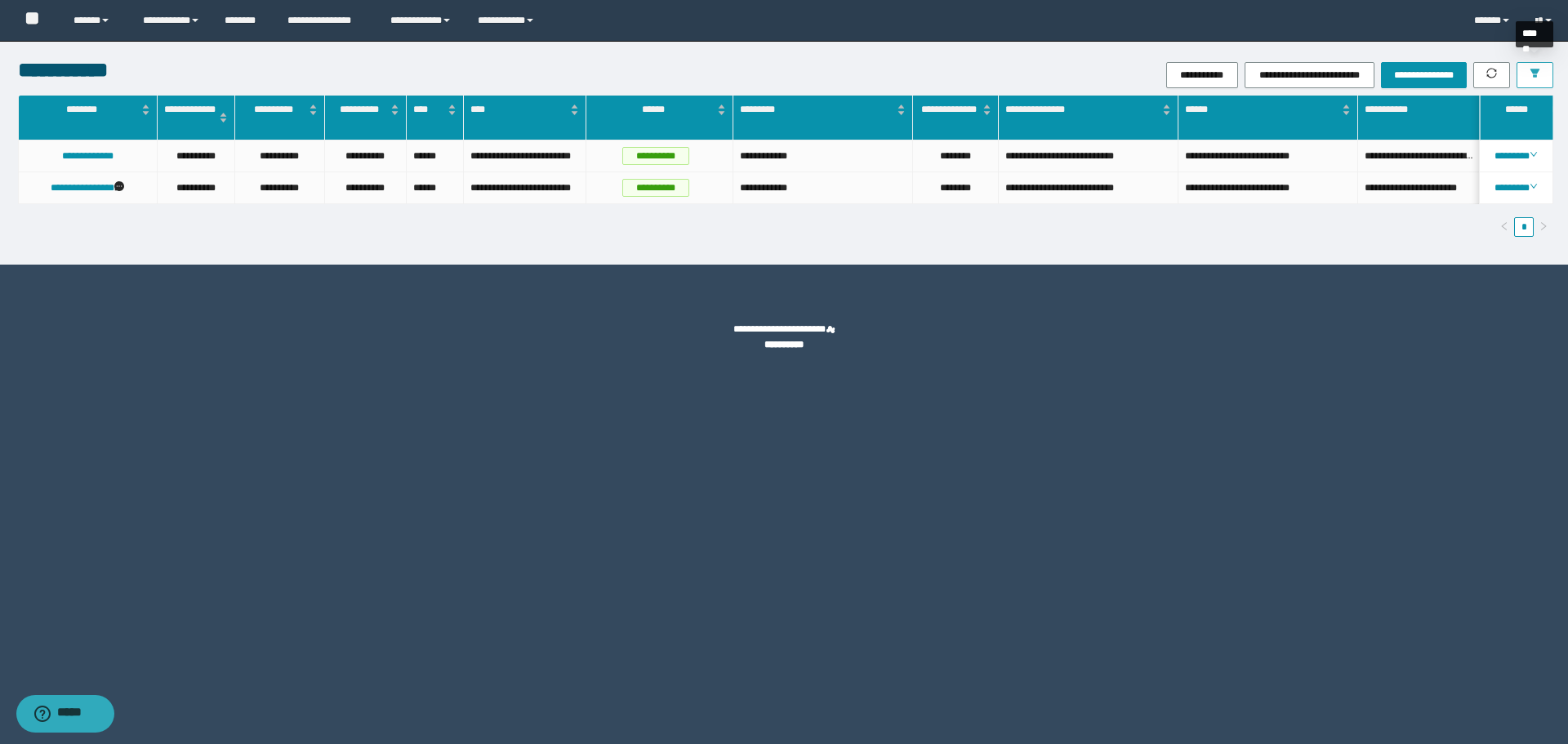 click at bounding box center (1535, 75) 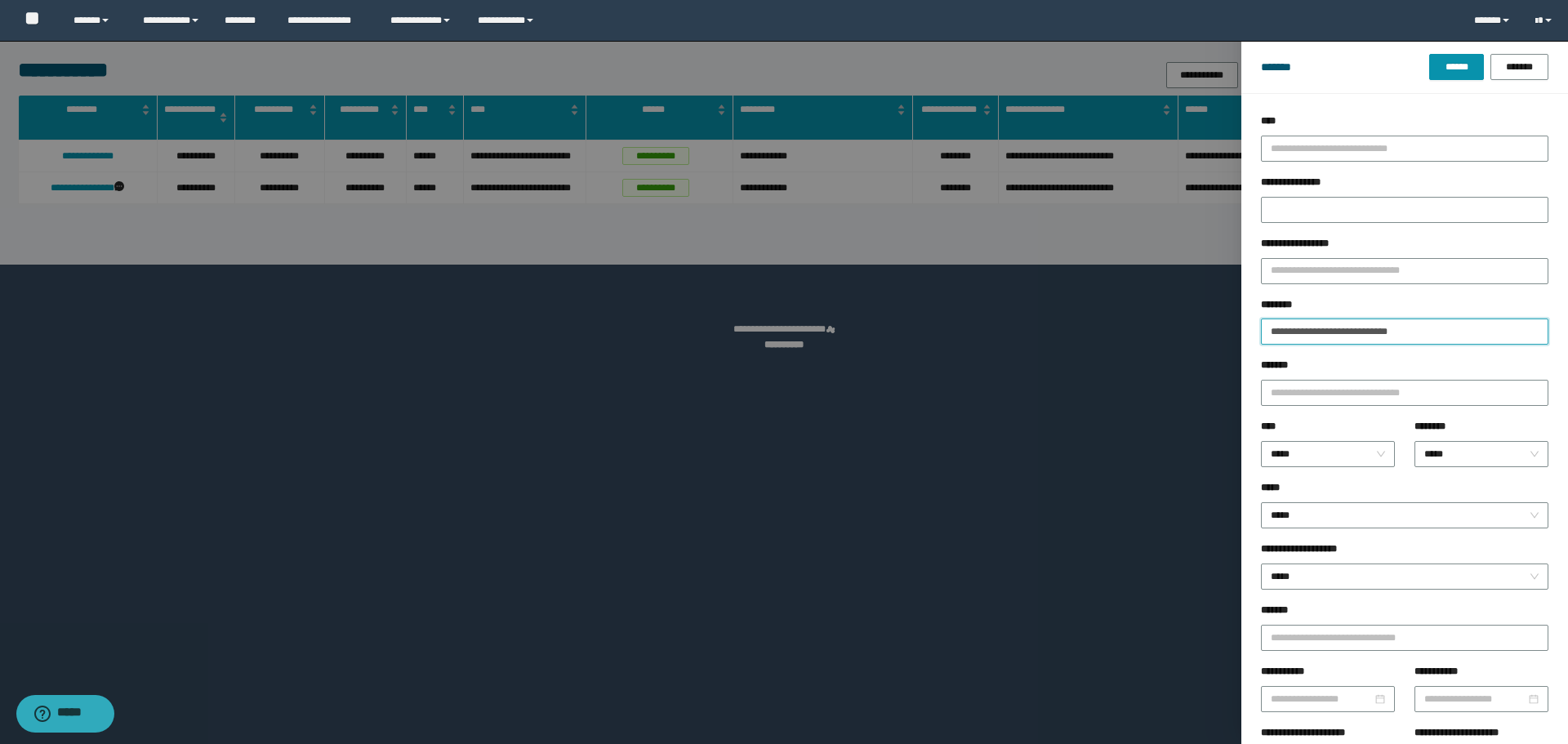 drag, startPoint x: 1457, startPoint y: 345, endPoint x: 664, endPoint y: 327, distance: 793.2043 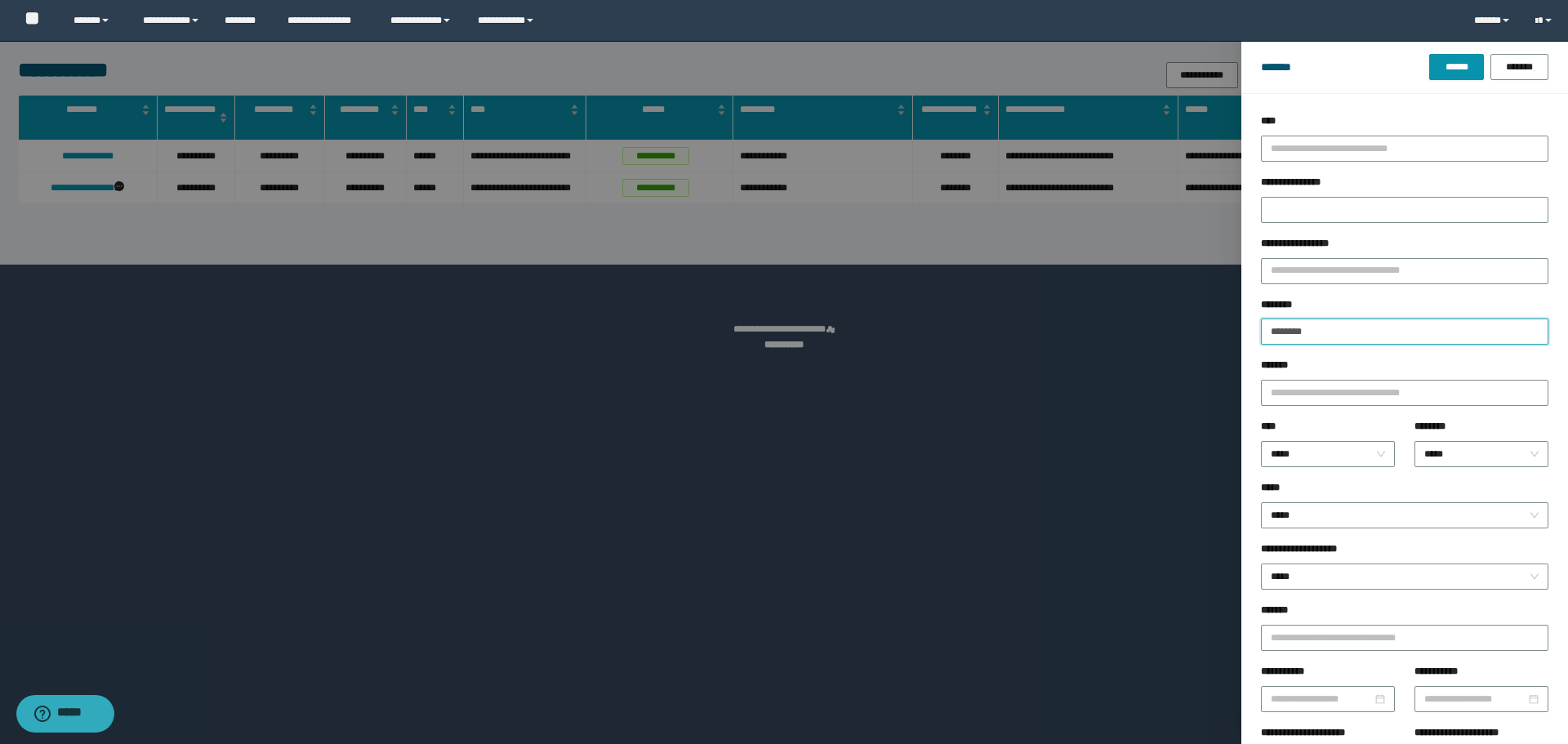 type on "********" 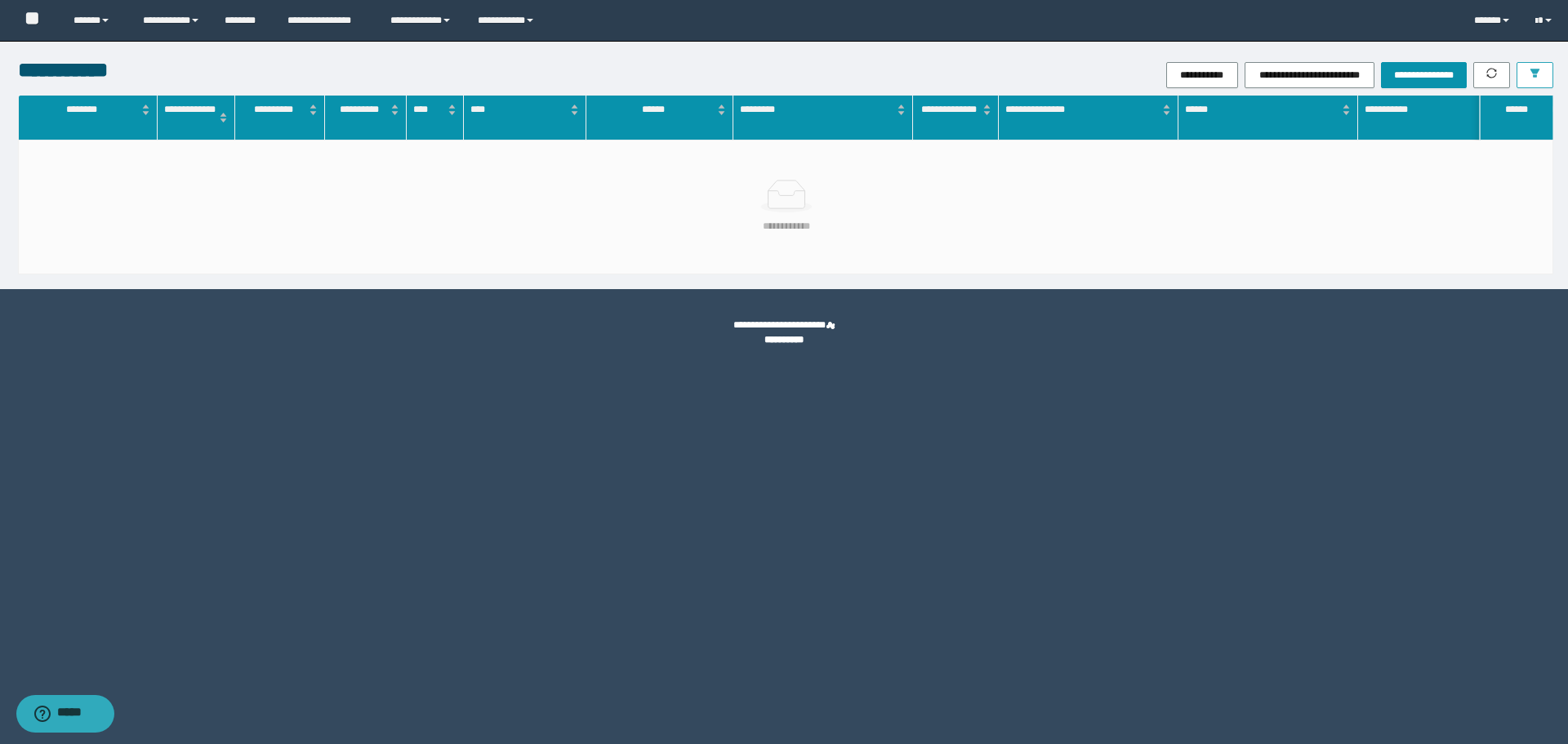 type 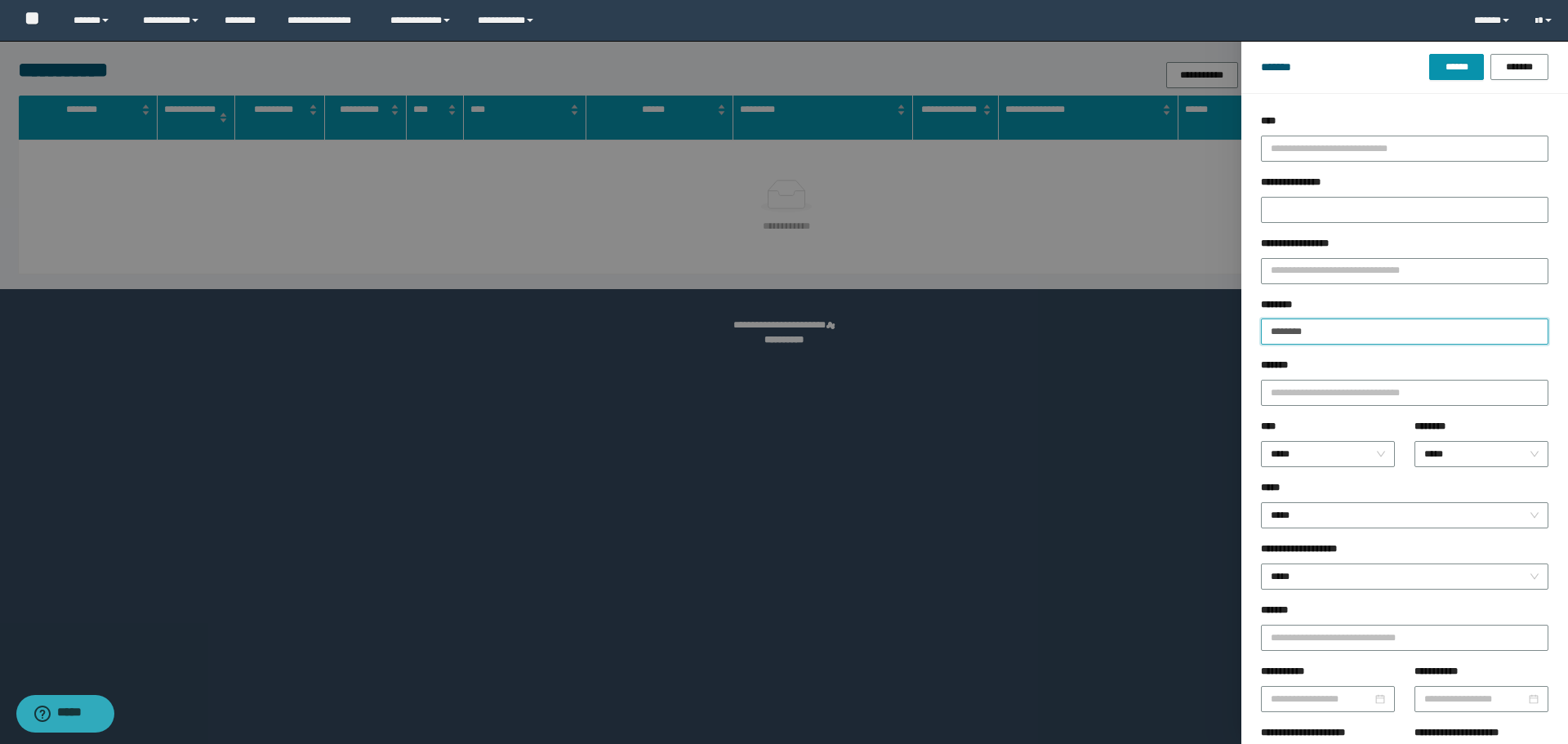 drag, startPoint x: 1331, startPoint y: 329, endPoint x: 959, endPoint y: 309, distance: 372.53725 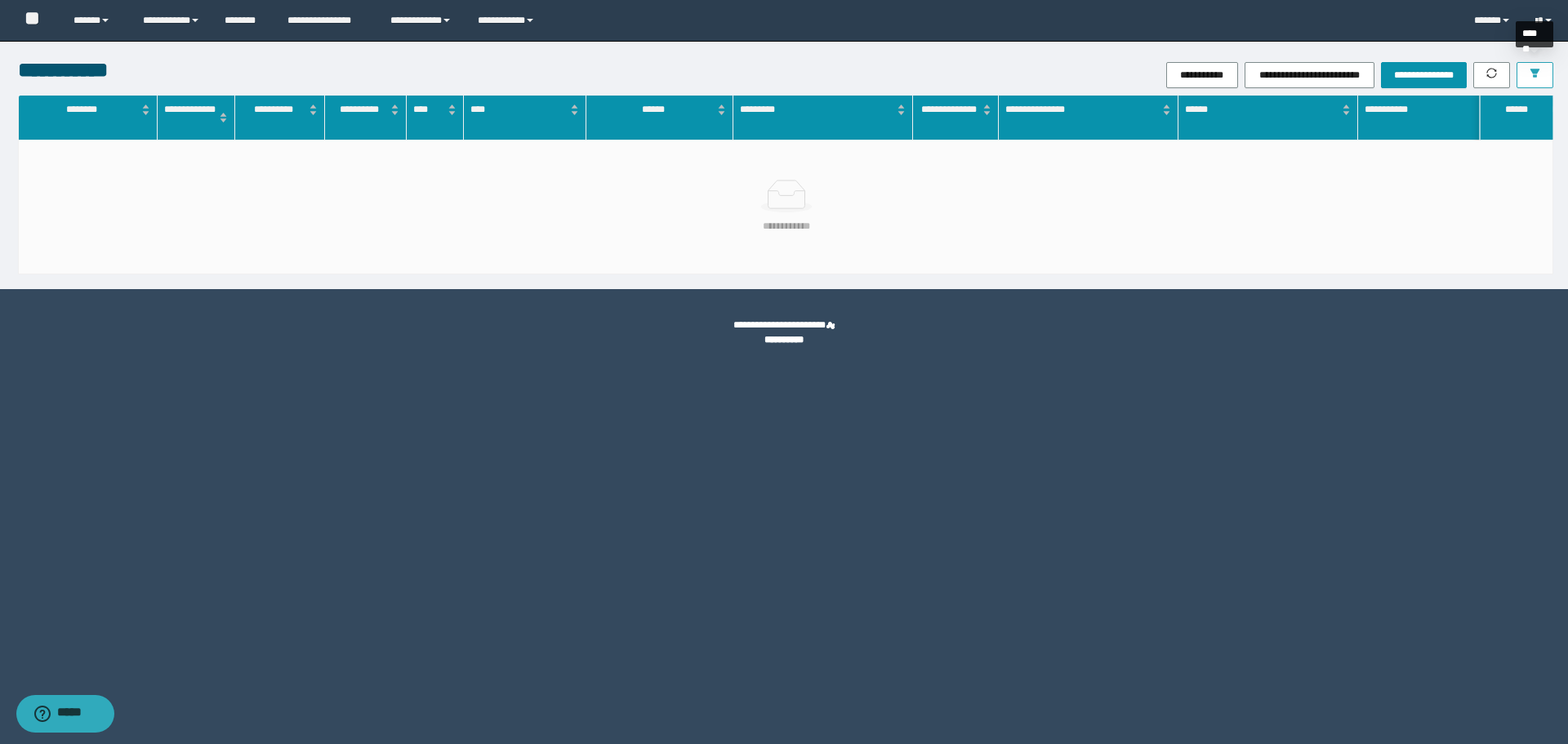 click 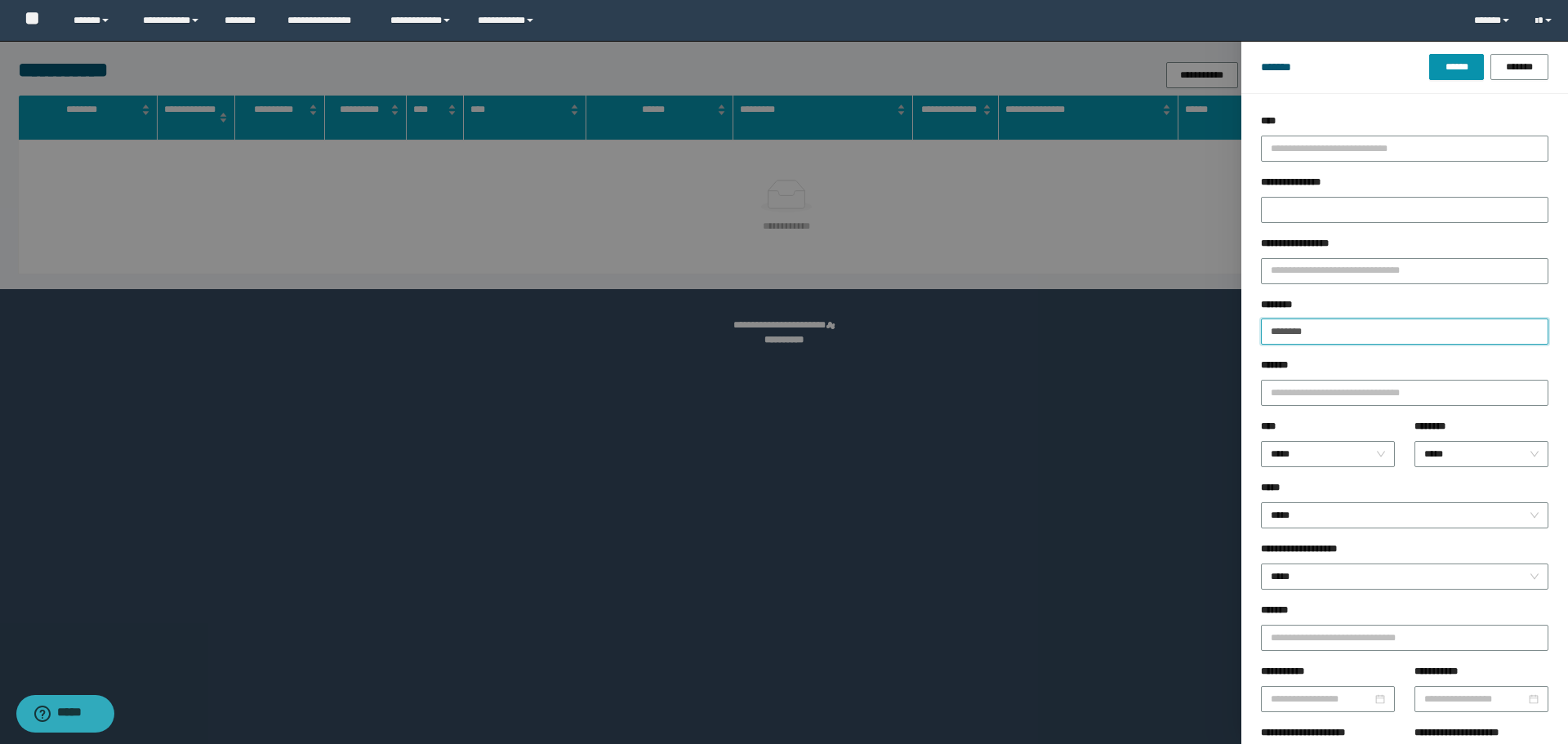 drag, startPoint x: 1190, startPoint y: 334, endPoint x: 1036, endPoint y: 245, distance: 177.86793 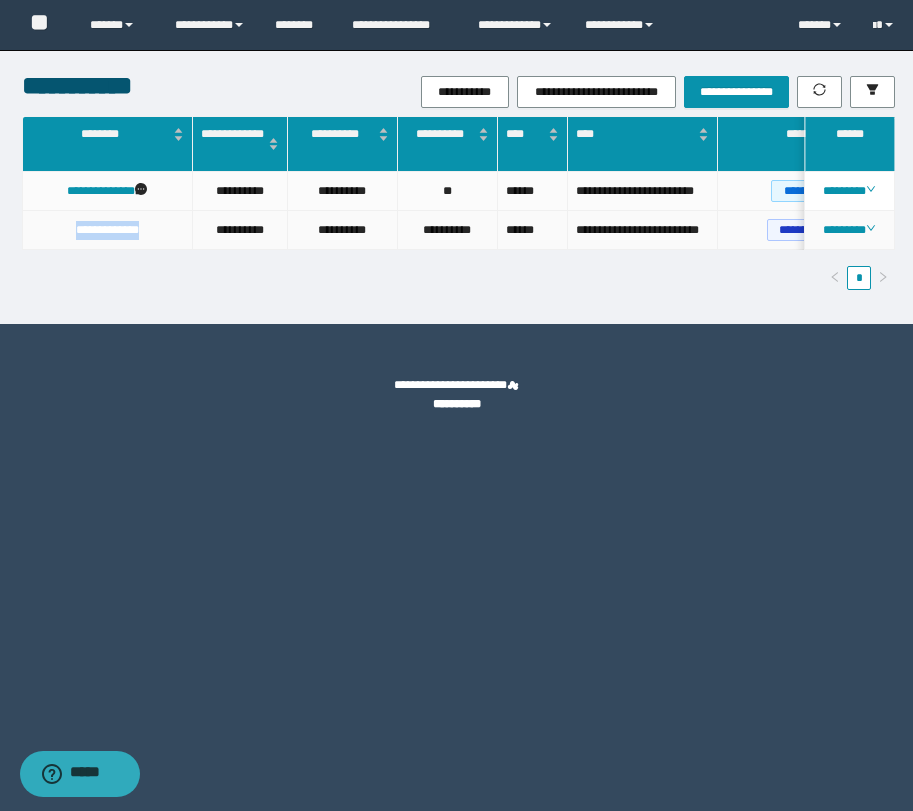 drag, startPoint x: 152, startPoint y: 229, endPoint x: 26, endPoint y: 226, distance: 126.035706 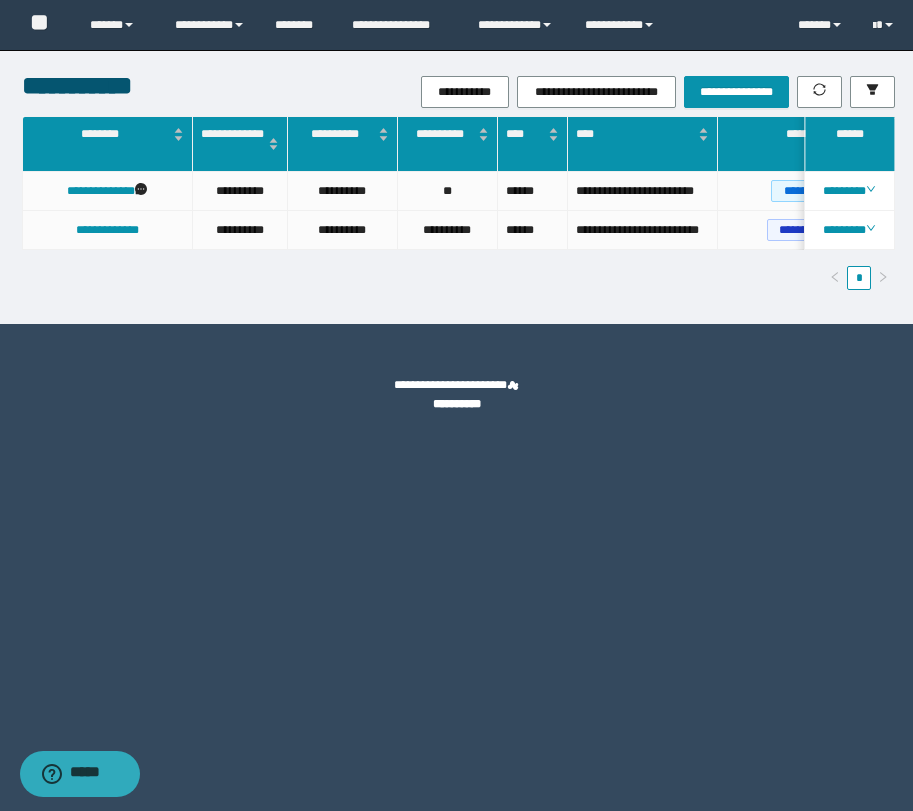 click on "**********" at bounding box center [456, 405] 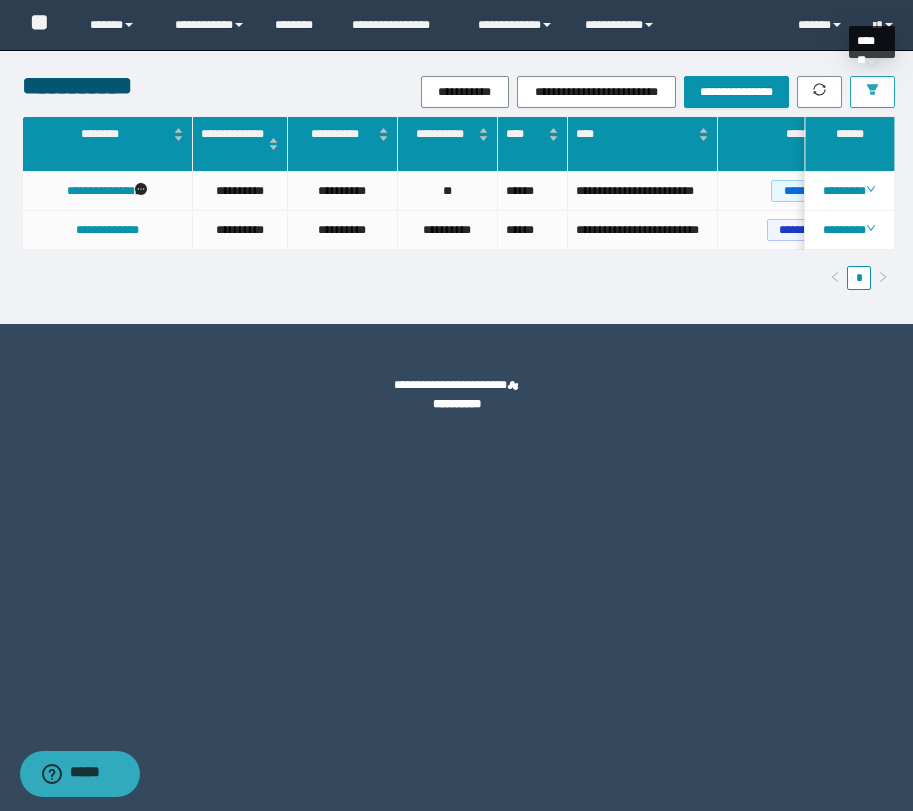 click 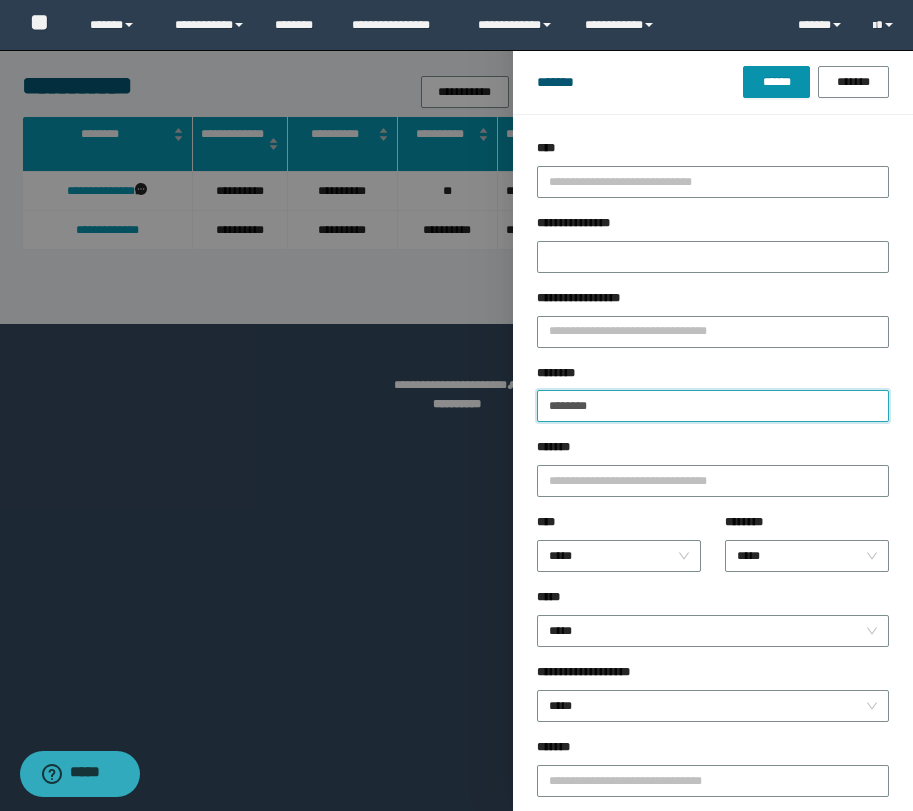drag, startPoint x: 626, startPoint y: 413, endPoint x: 450, endPoint y: 358, distance: 184.3936 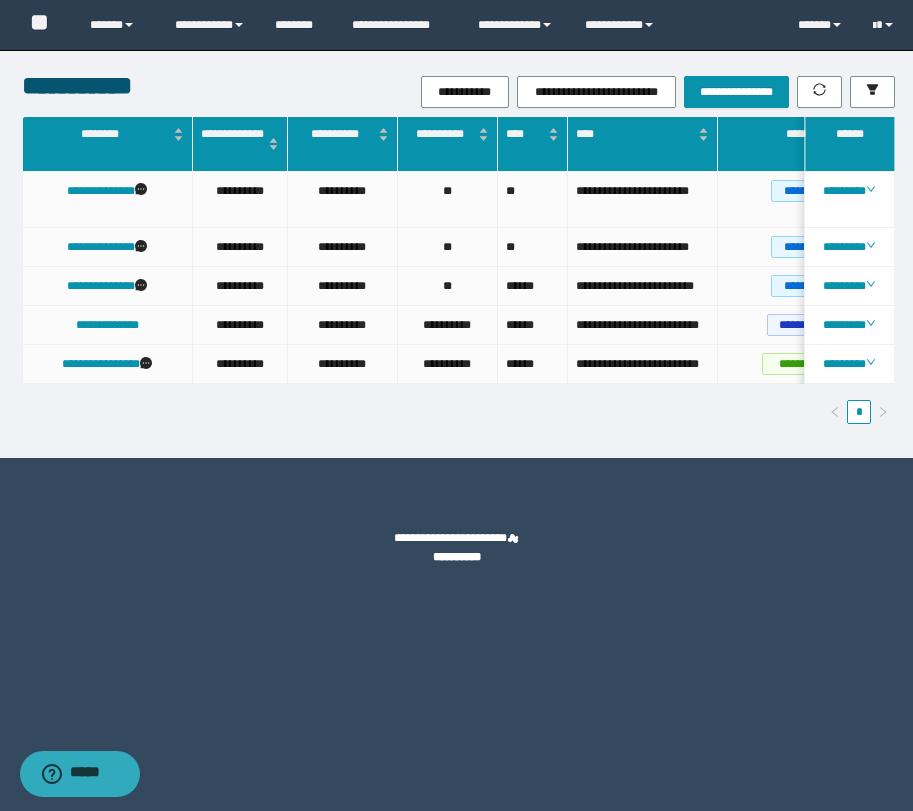 click on "**********" at bounding box center [456, 405] 